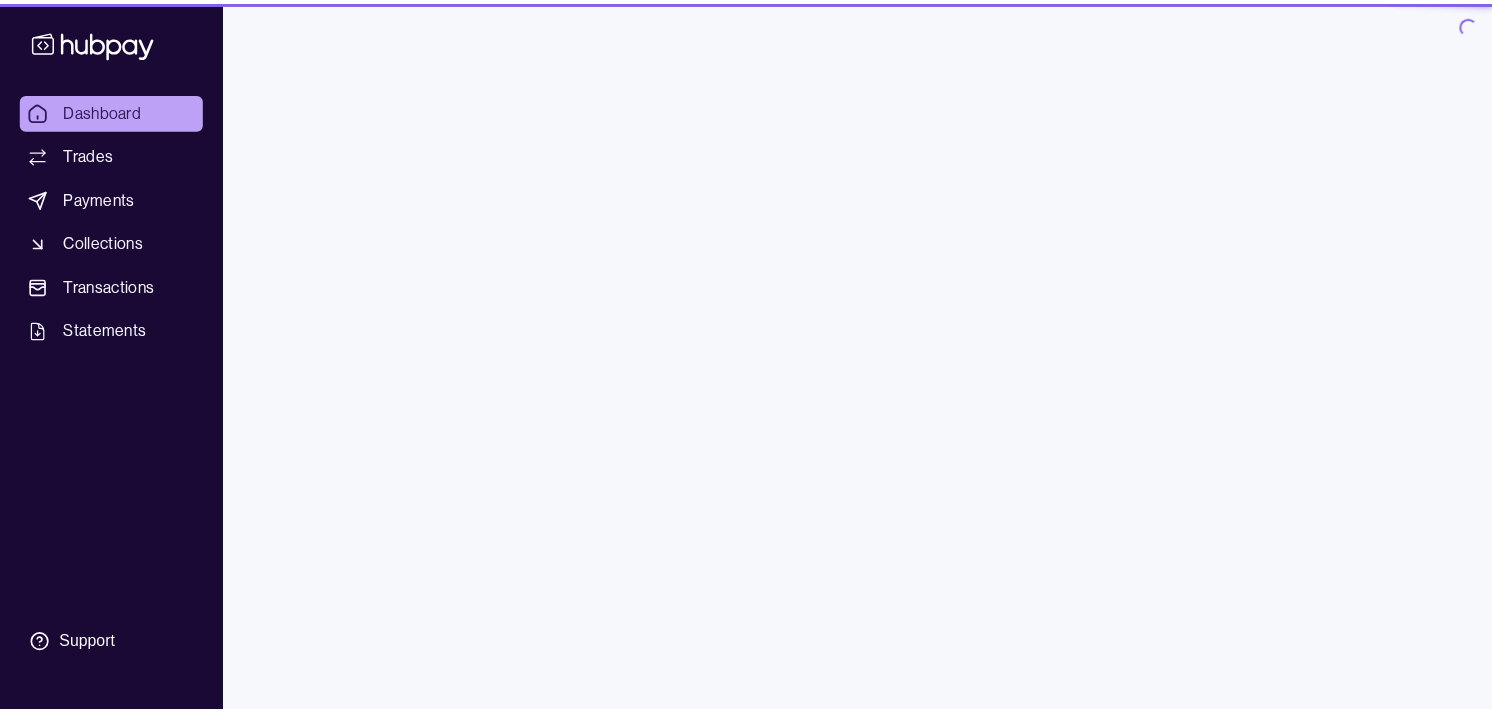 scroll, scrollTop: 0, scrollLeft: 0, axis: both 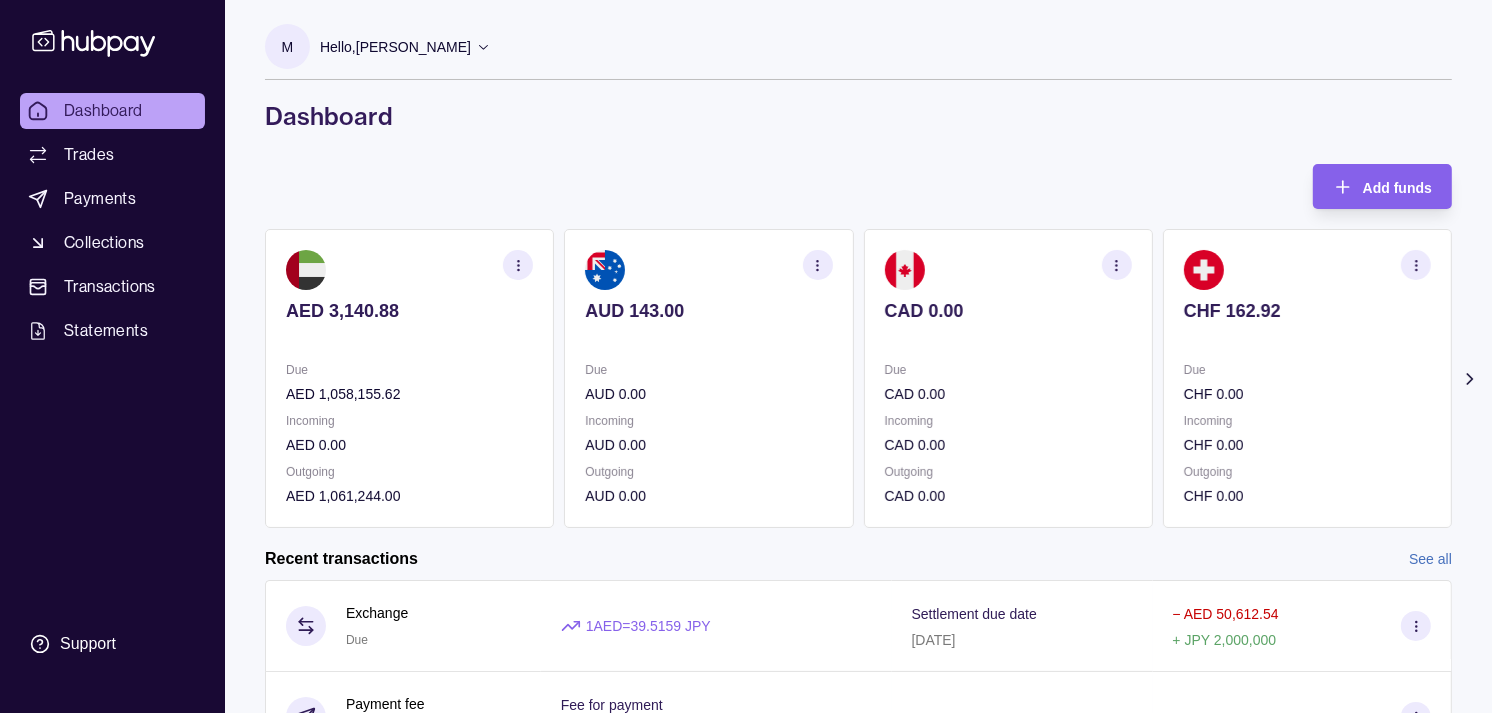 click on "Incoming CAD 0.00" at bounding box center (1008, 433) 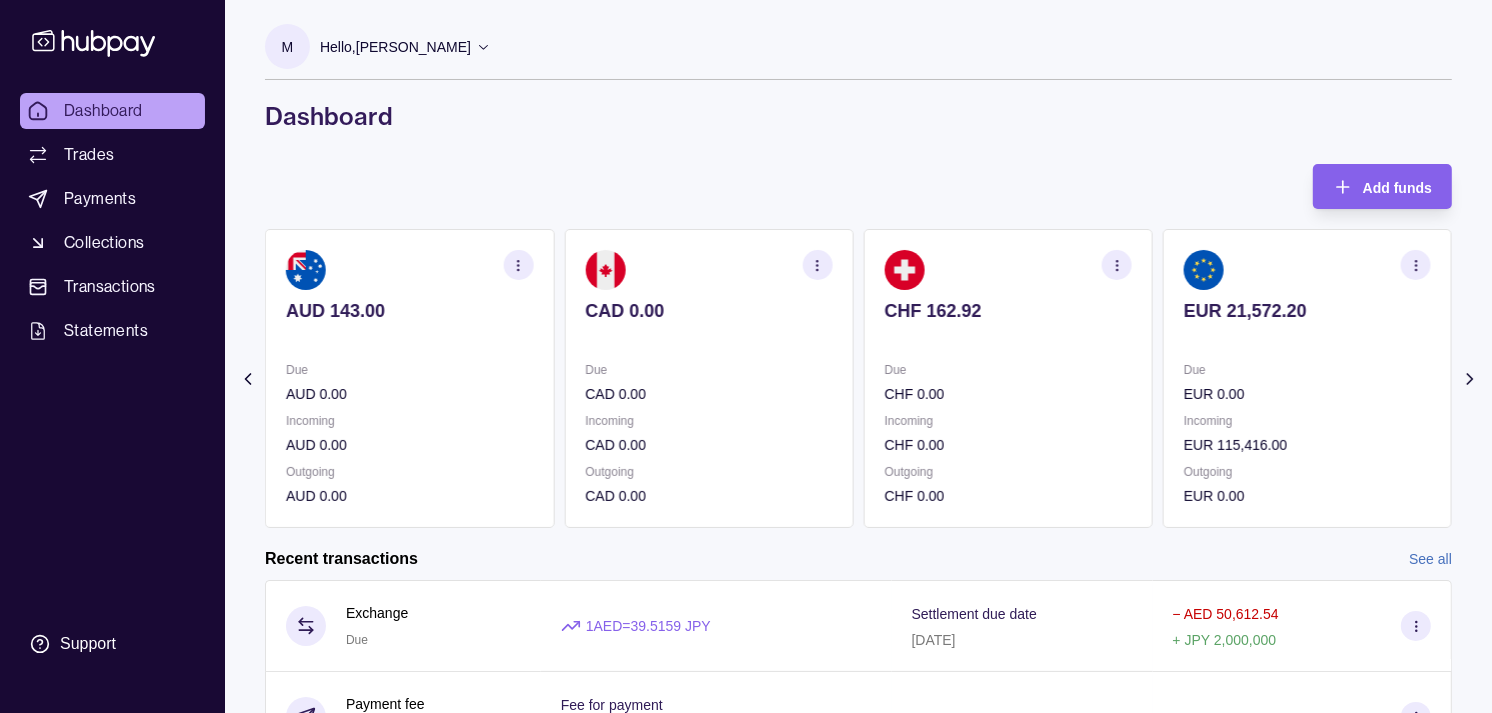 click on "AED 3,140.88                                                                                                               Due AED 1,058,155.62 Incoming AED 0.00 Outgoing AED 1,061,244.00 AUD 143.00                                                                                                               Due AUD 0.00 Incoming AUD 0.00 Outgoing AUD 0.00 CAD 0.00                                                                                                               Due CAD 0.00 Incoming CAD 0.00 Outgoing CAD 0.00 CHF 162.92                                                                                                               Due CHF 0.00 Incoming CHF 0.00 Outgoing CHF 0.00 EUR 21,572.20" at bounding box center (858, 378) 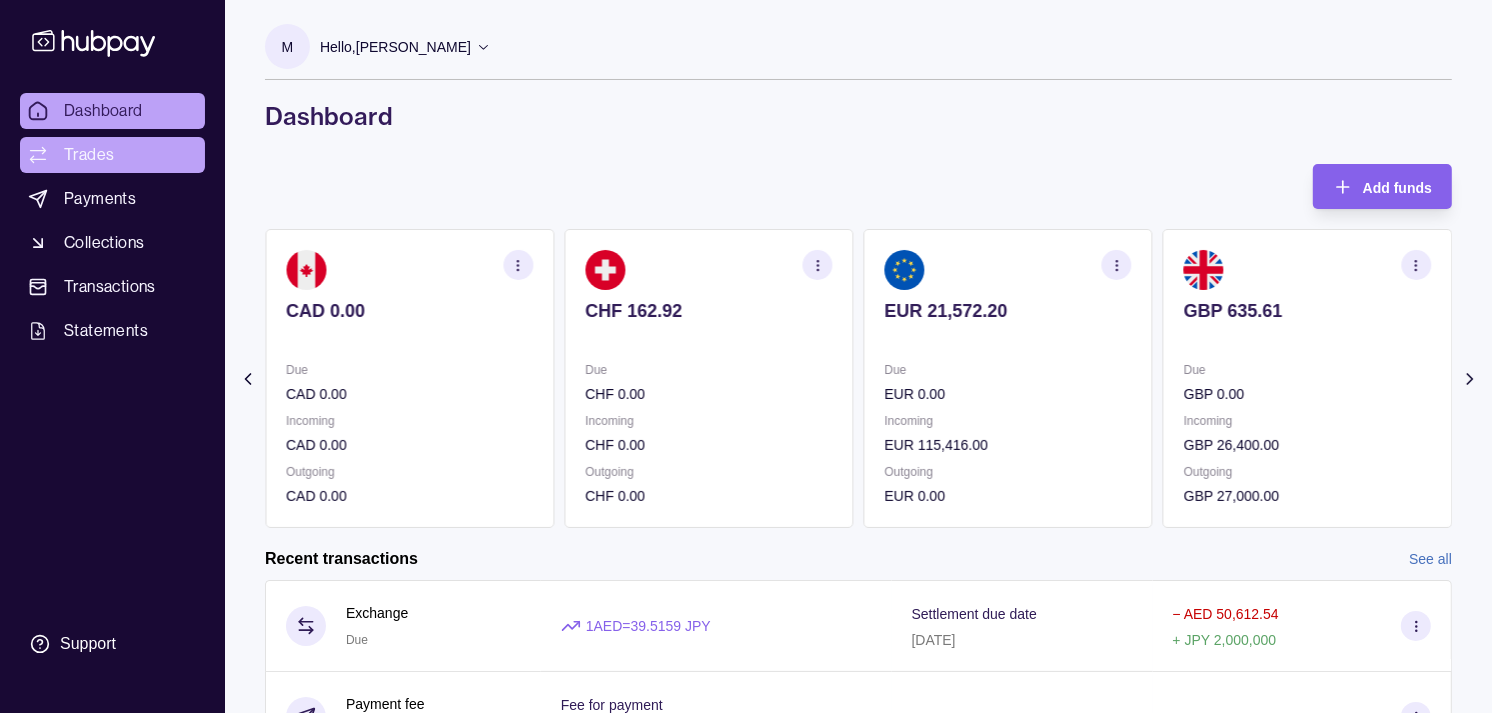 click on "Trades" at bounding box center [89, 155] 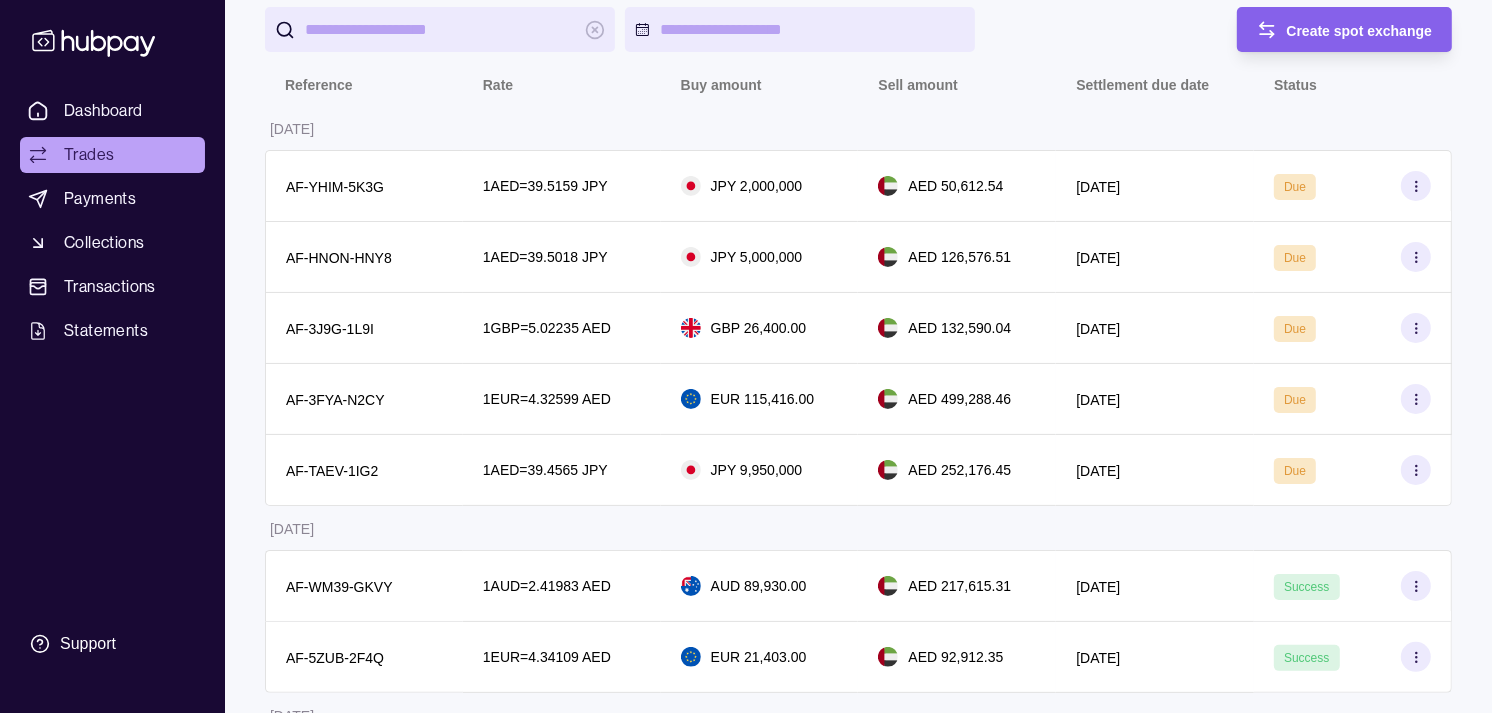scroll, scrollTop: 222, scrollLeft: 0, axis: vertical 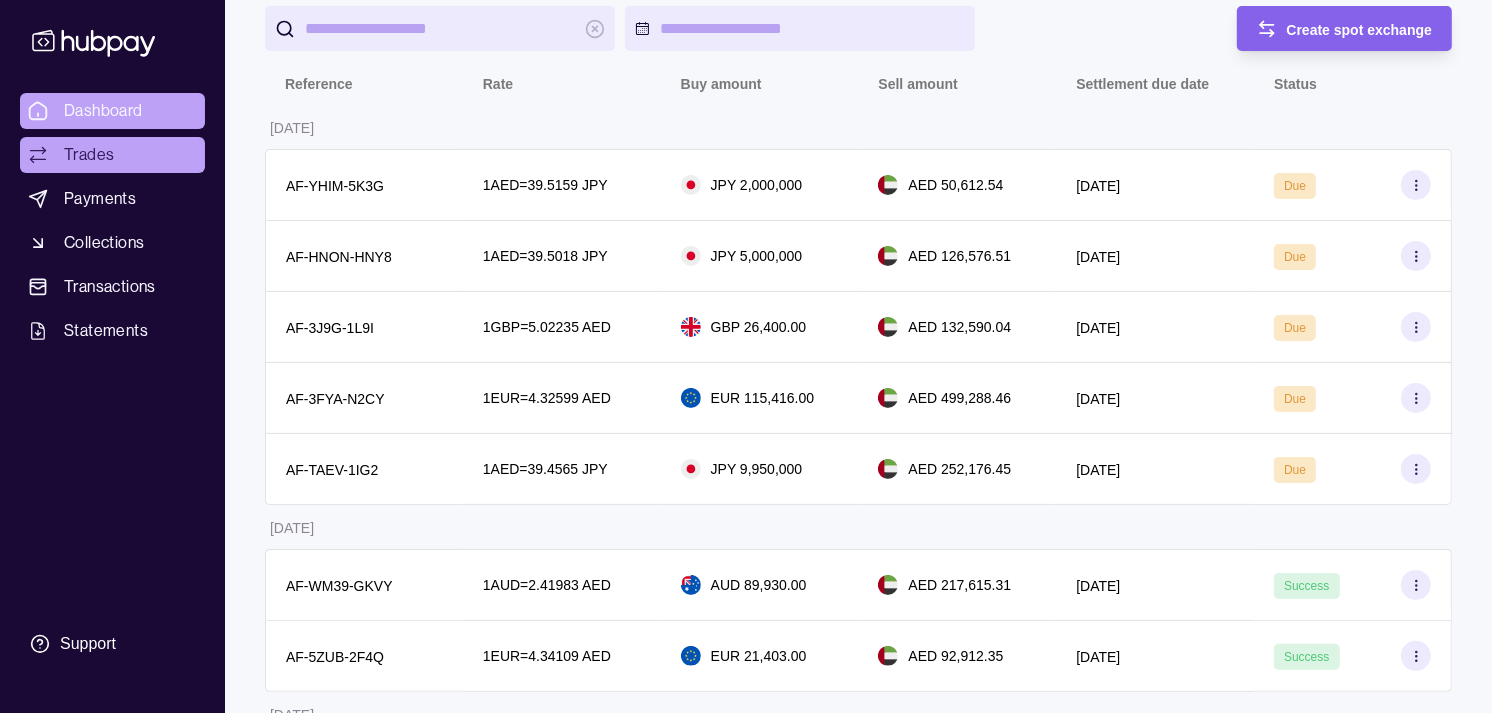 click on "Dashboard" at bounding box center (103, 111) 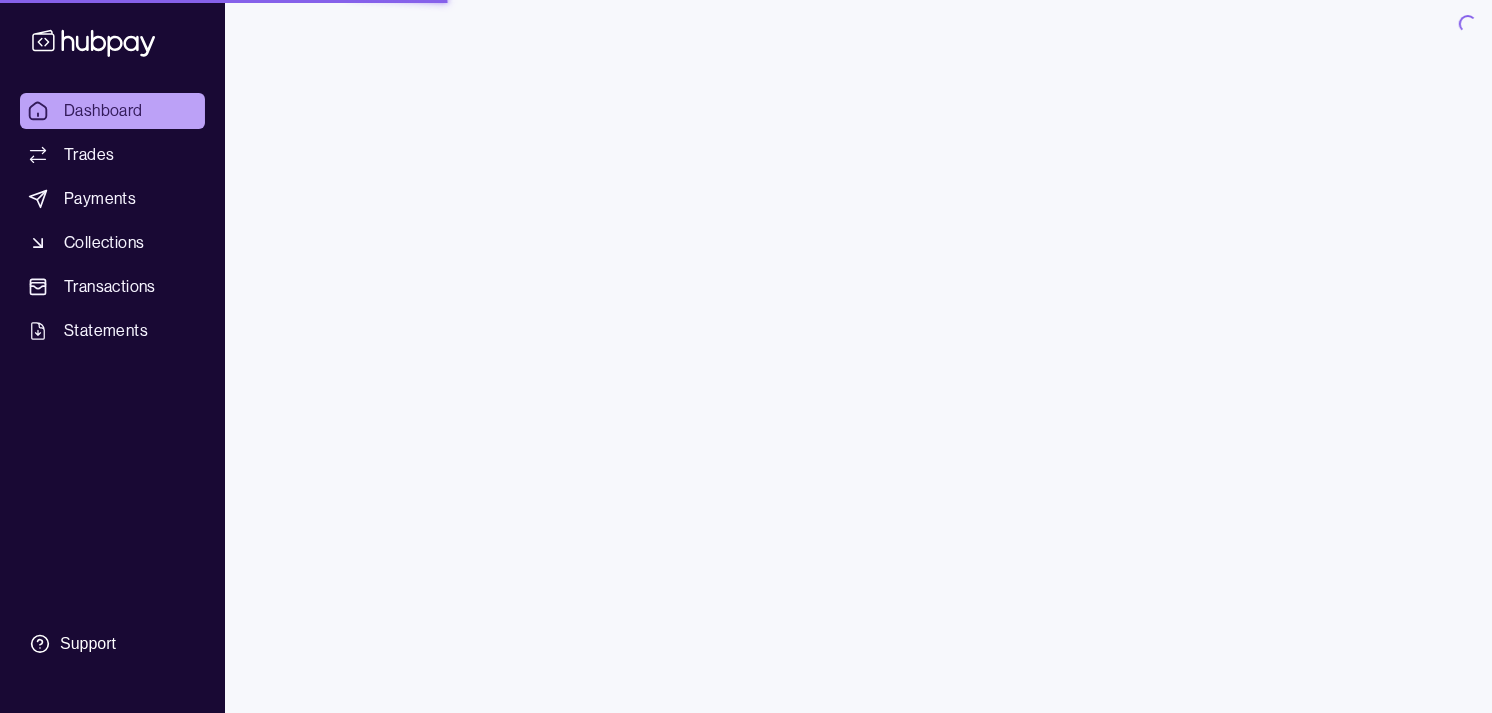 scroll, scrollTop: 0, scrollLeft: 0, axis: both 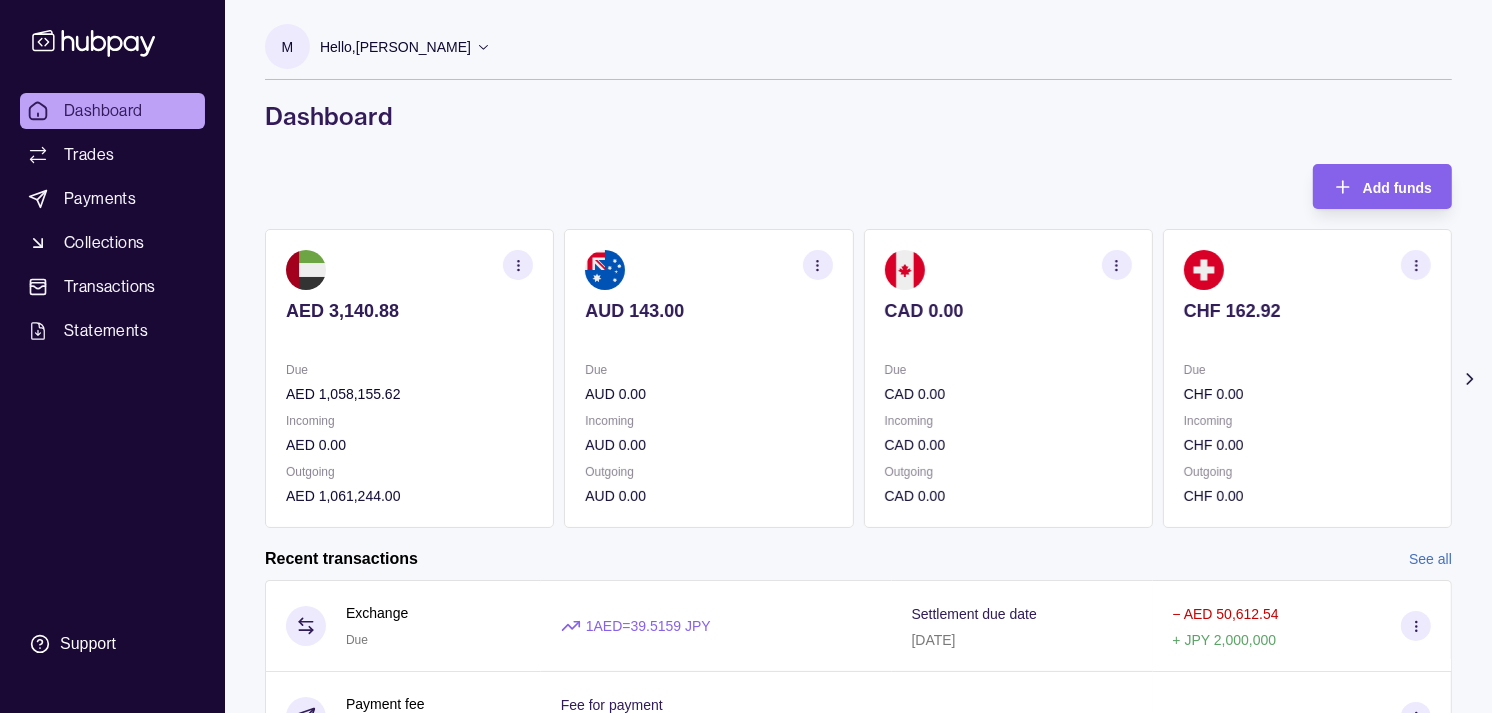 click on "Incoming" at bounding box center [1008, 421] 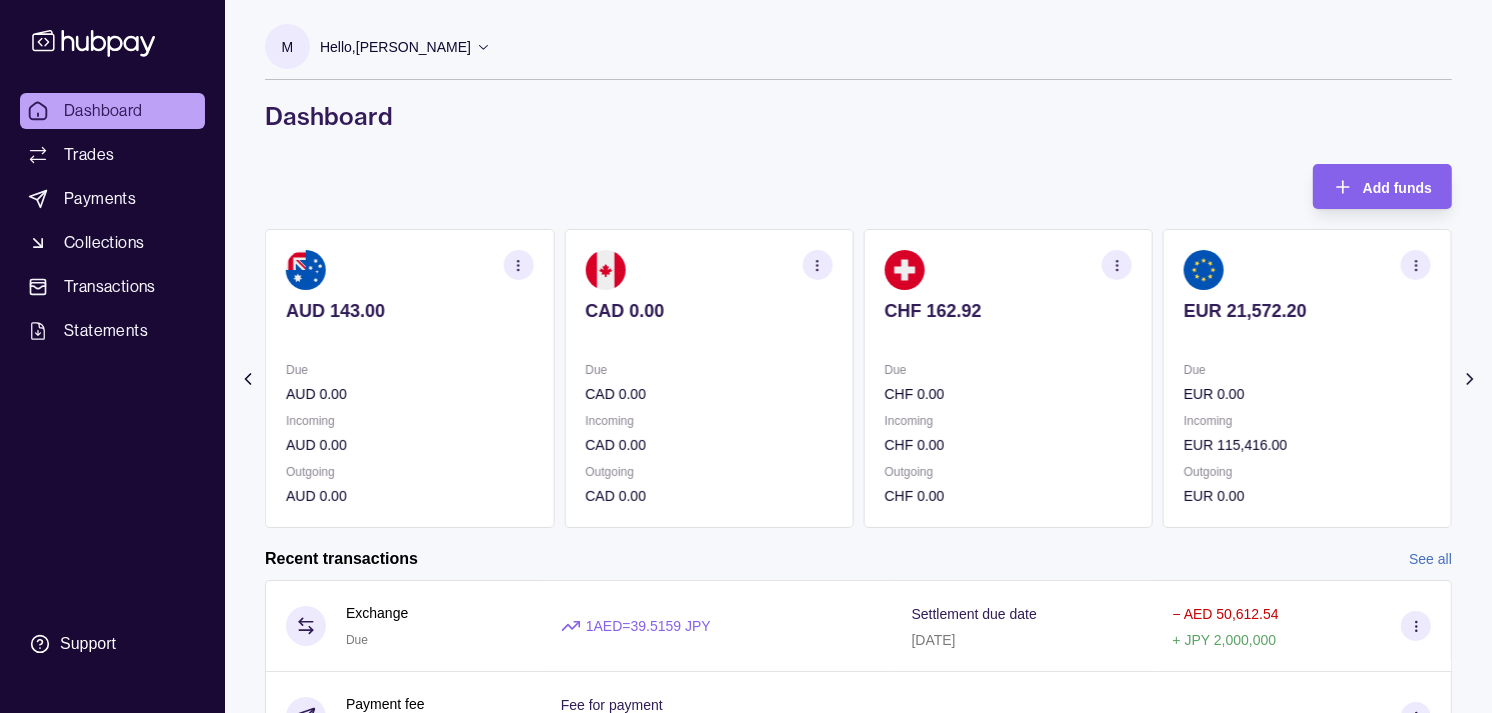 click on "Incoming" at bounding box center [1008, 421] 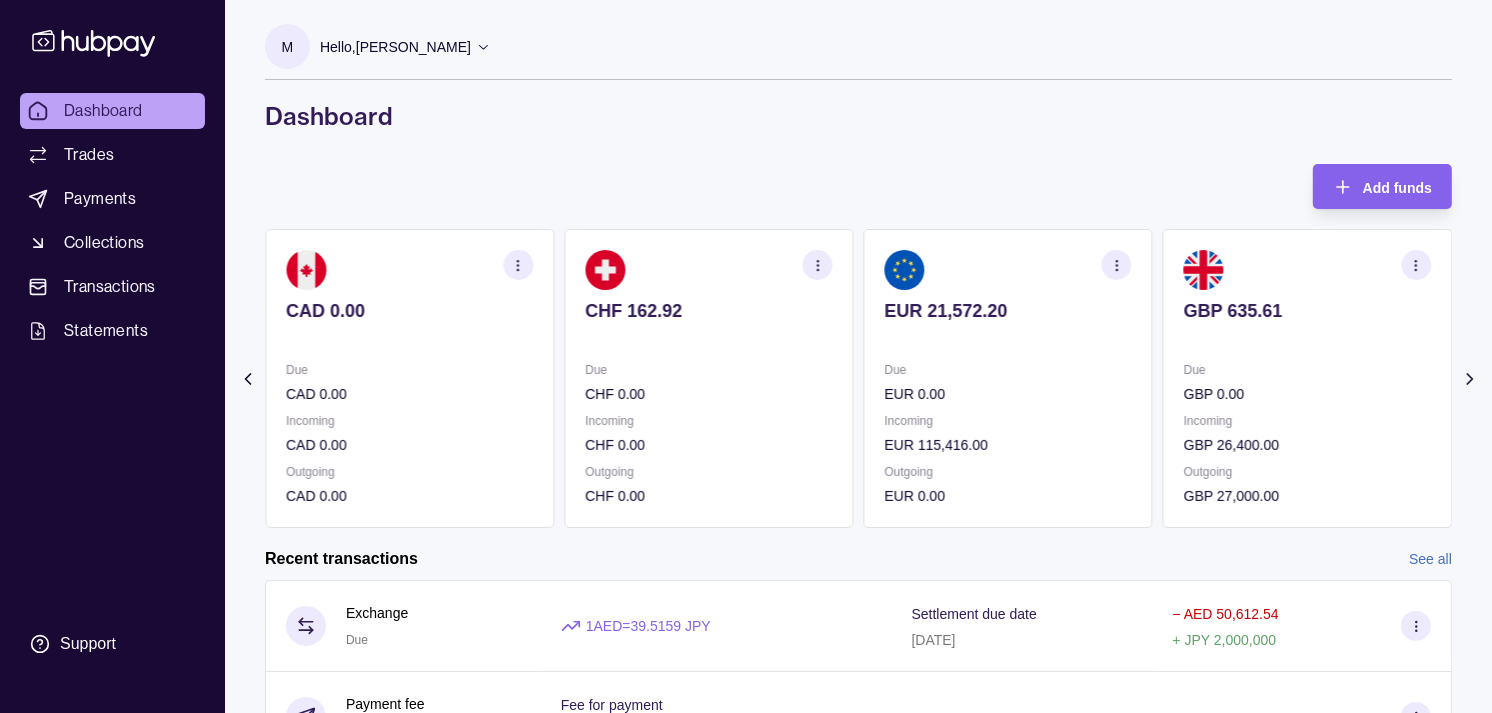 click at bounding box center [1117, 265] 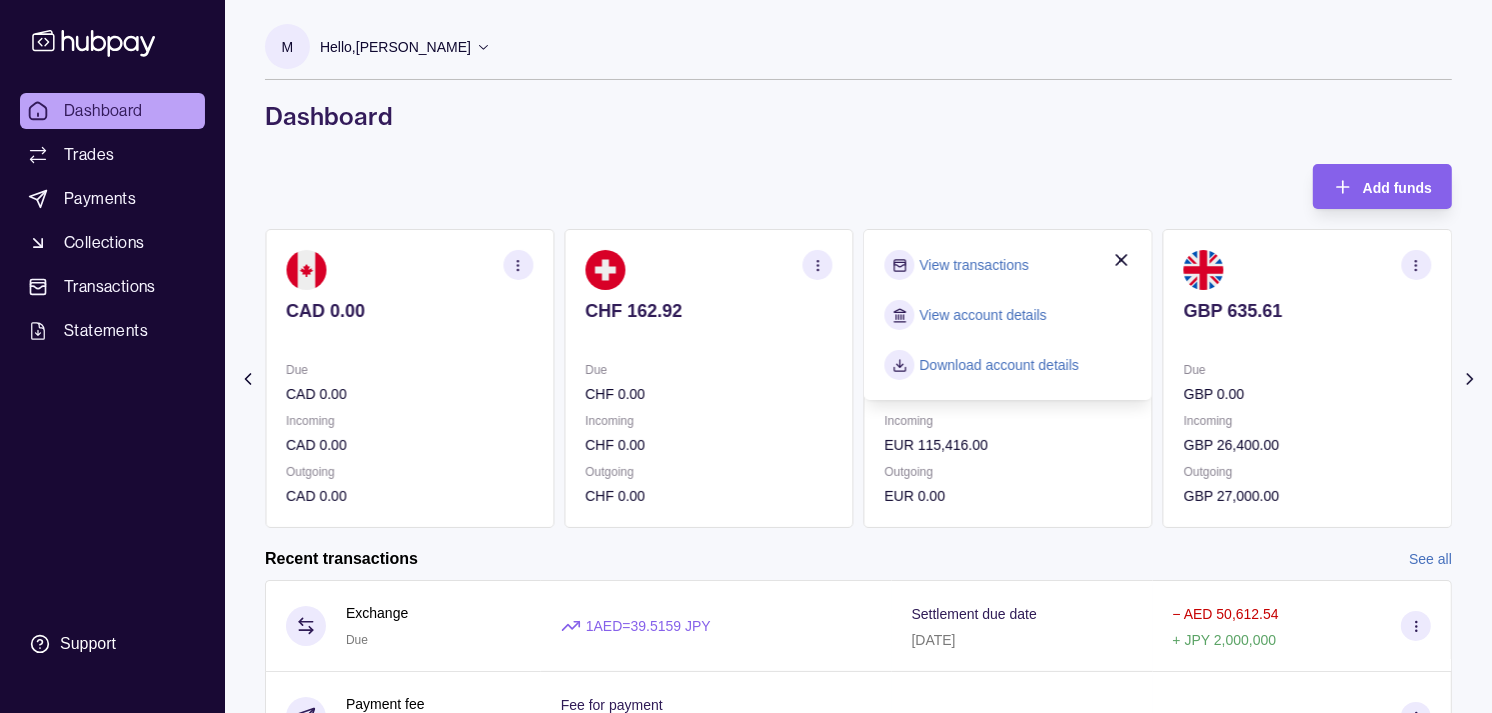 click on "View transactions" at bounding box center (974, 265) 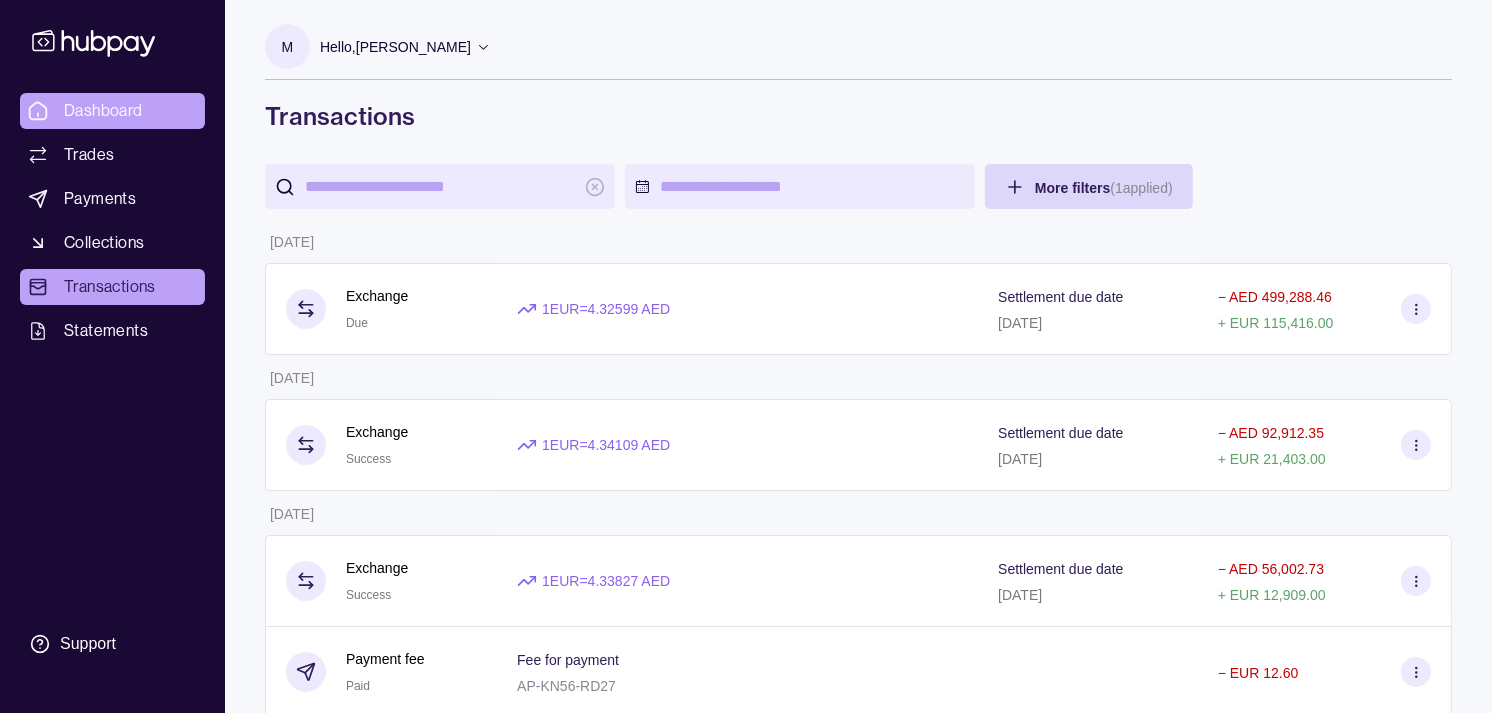click on "Dashboard" at bounding box center (103, 111) 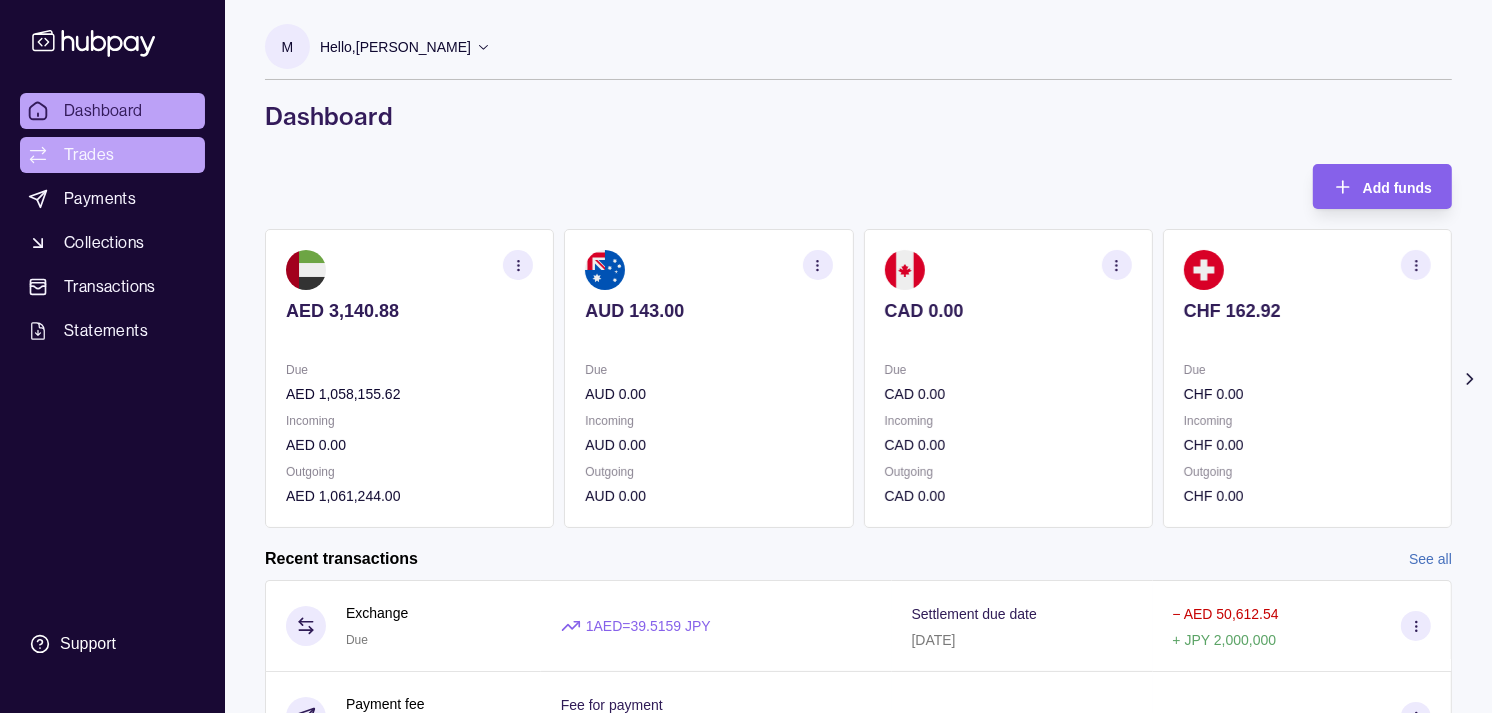 click on "Trades" at bounding box center [89, 155] 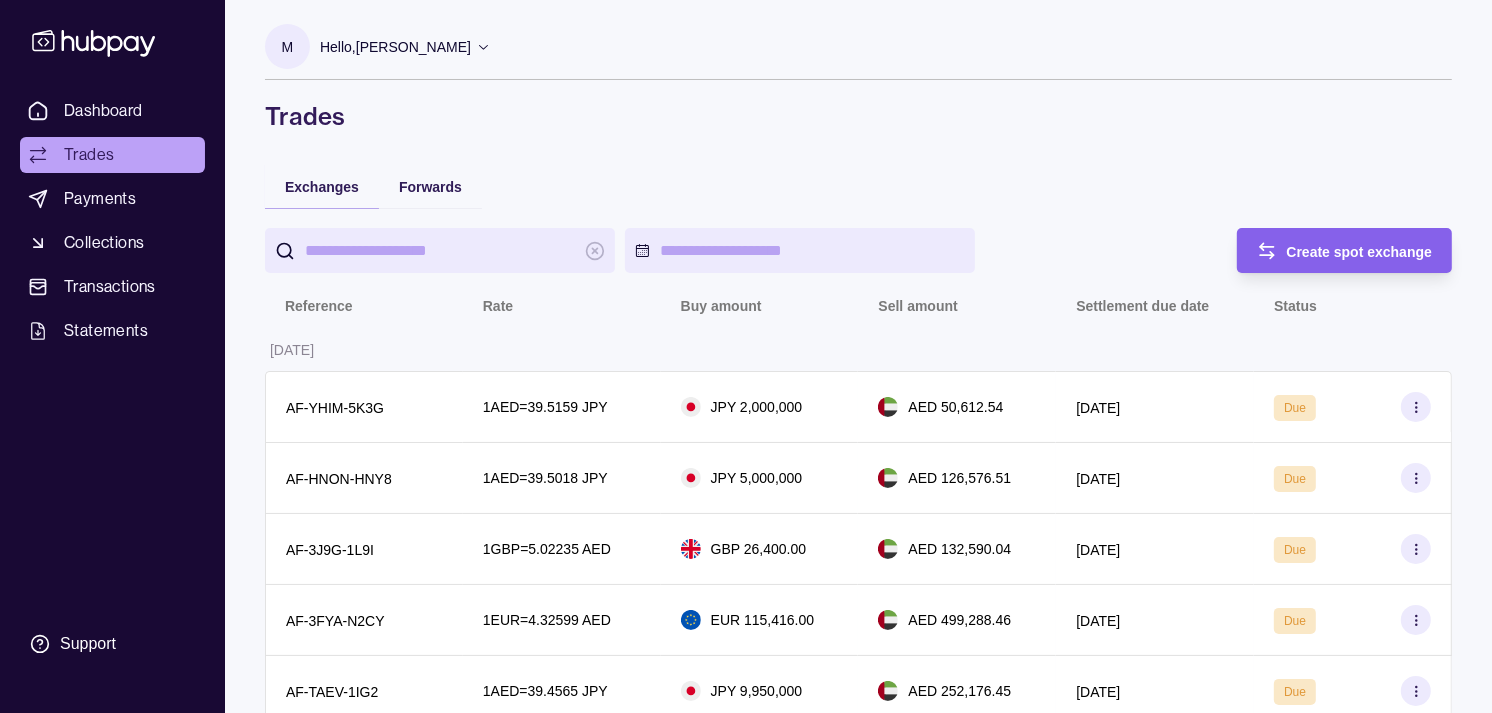 click on "Trades" at bounding box center (112, 155) 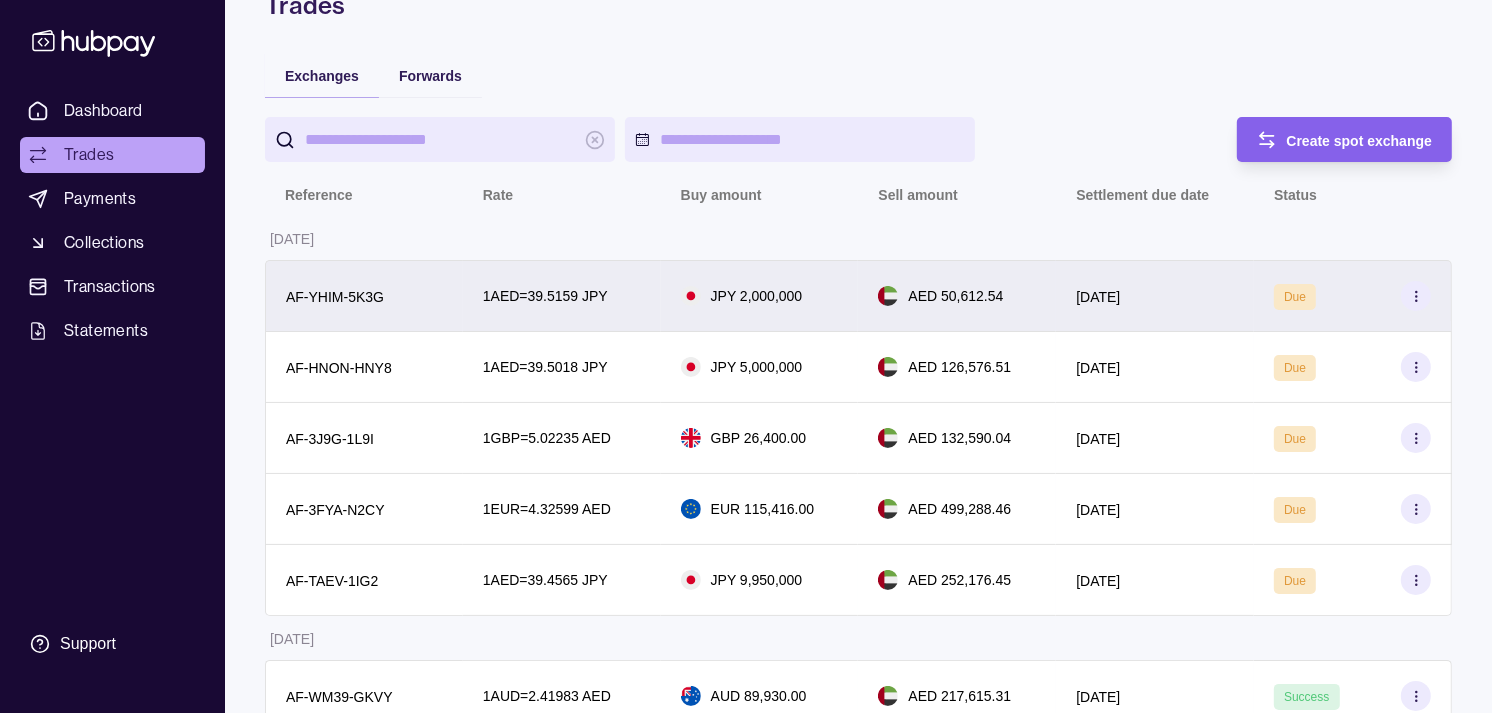 scroll, scrollTop: 222, scrollLeft: 0, axis: vertical 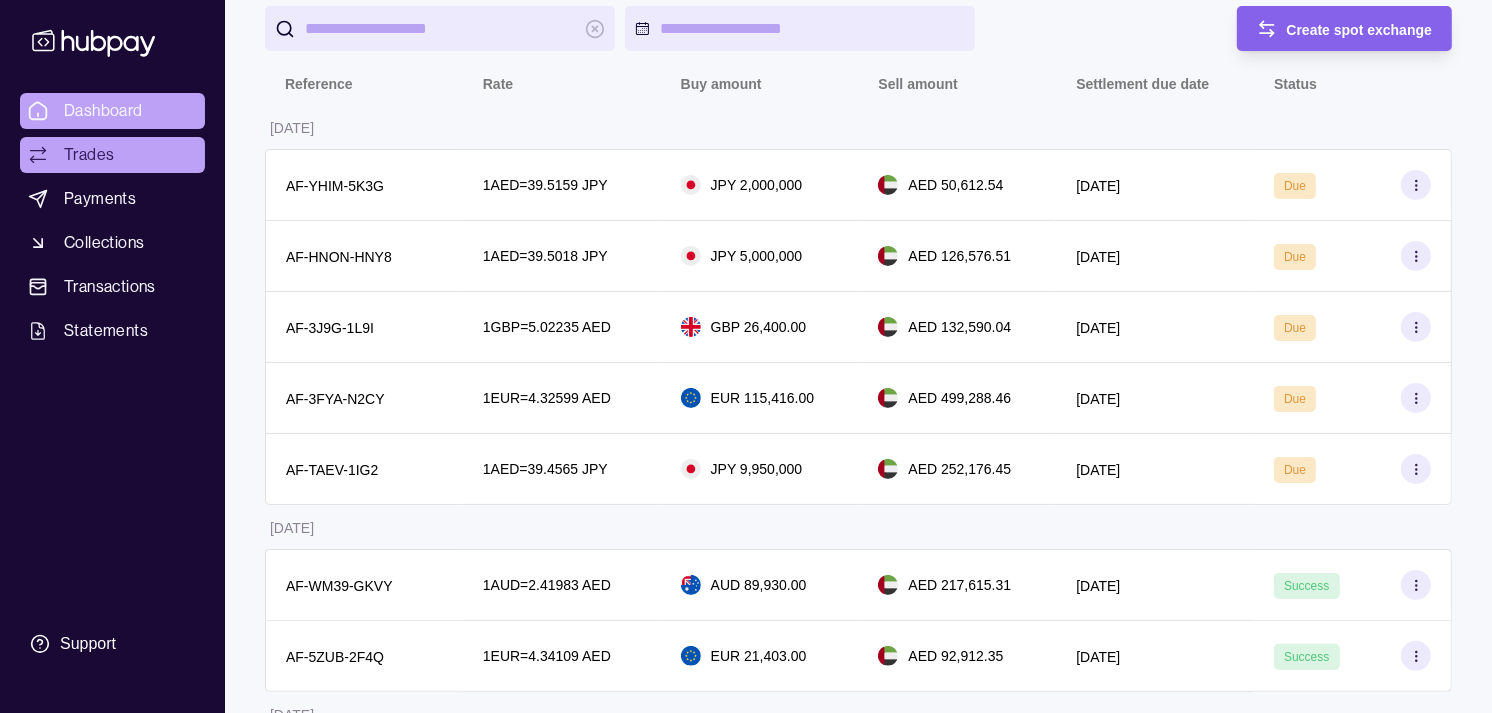 drag, startPoint x: 106, startPoint y: 111, endPoint x: 91, endPoint y: 106, distance: 15.811388 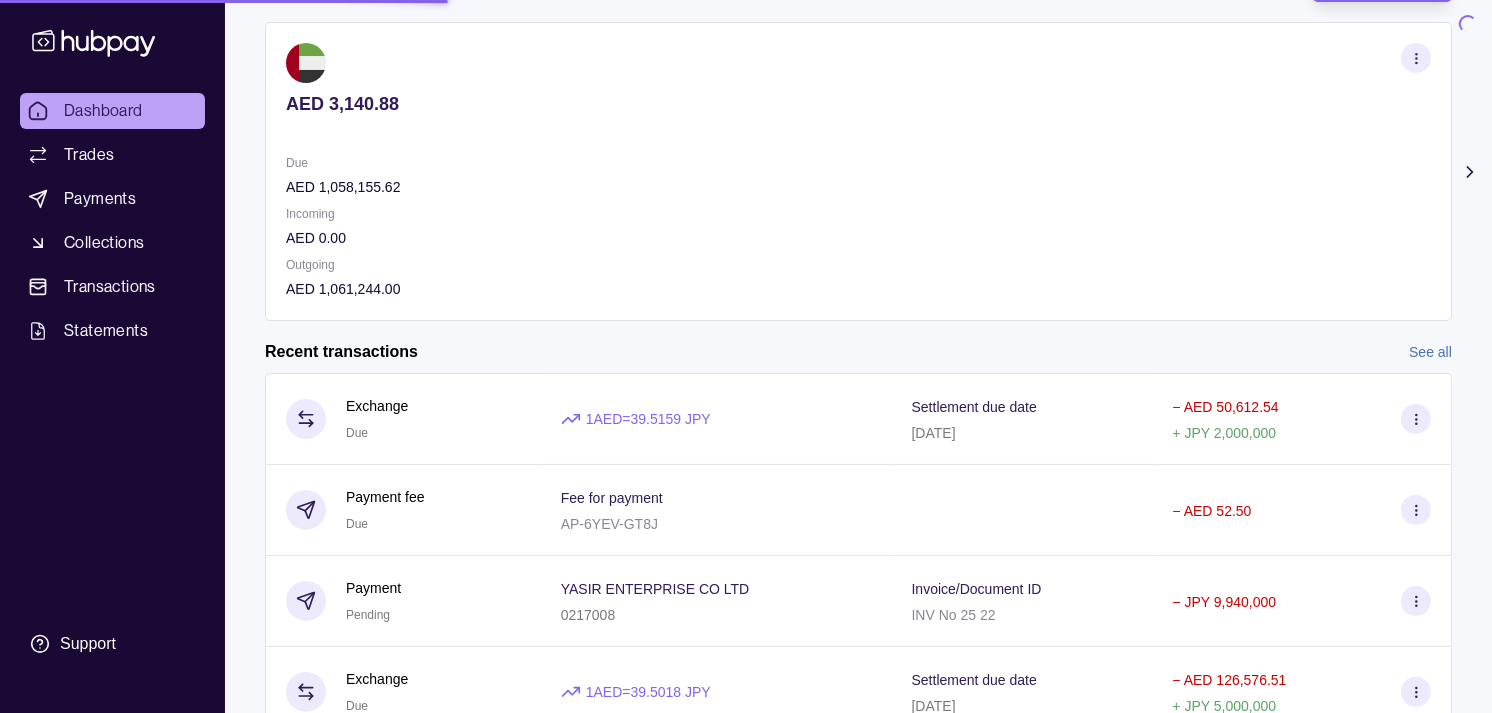 scroll, scrollTop: 0, scrollLeft: 0, axis: both 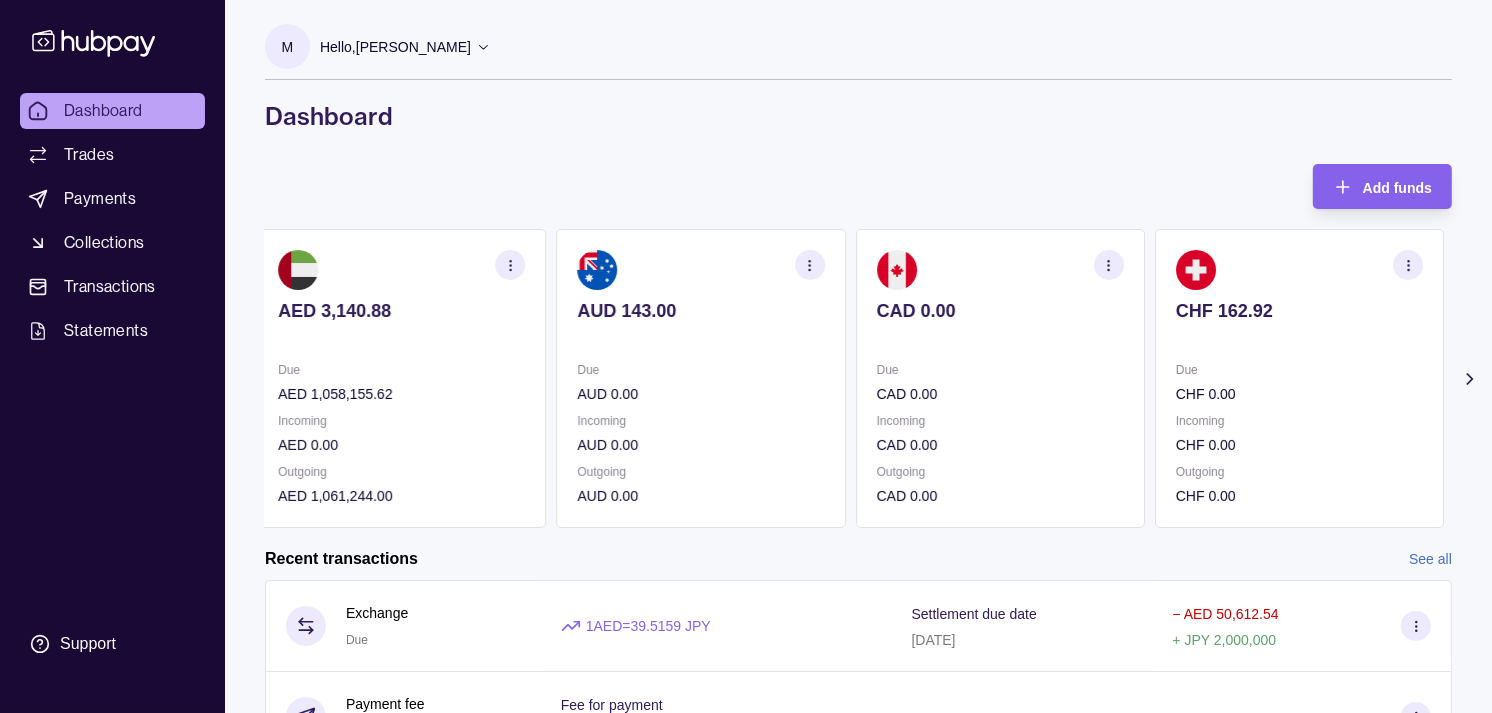 click on "CAD 0.00" at bounding box center [1000, 394] 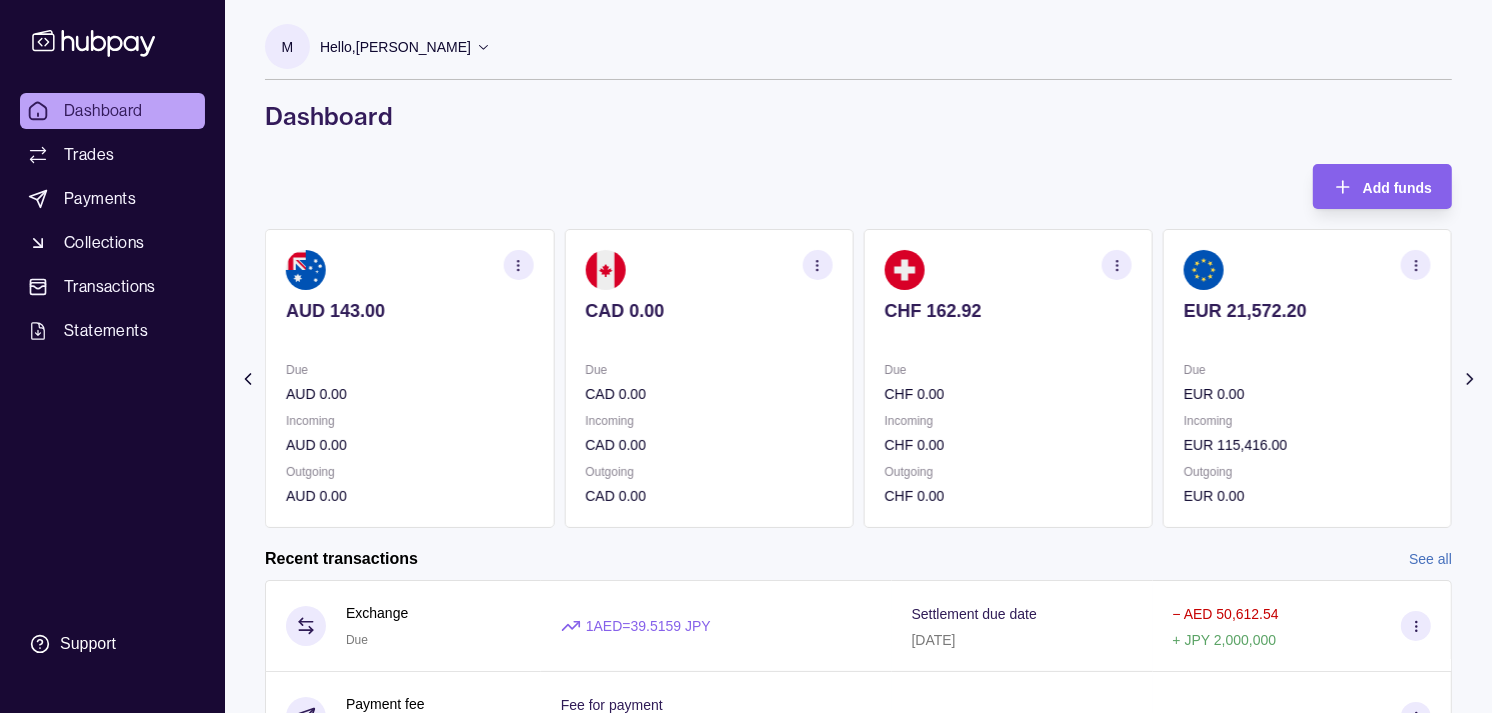 click on "CHF 0.00" at bounding box center (1008, 394) 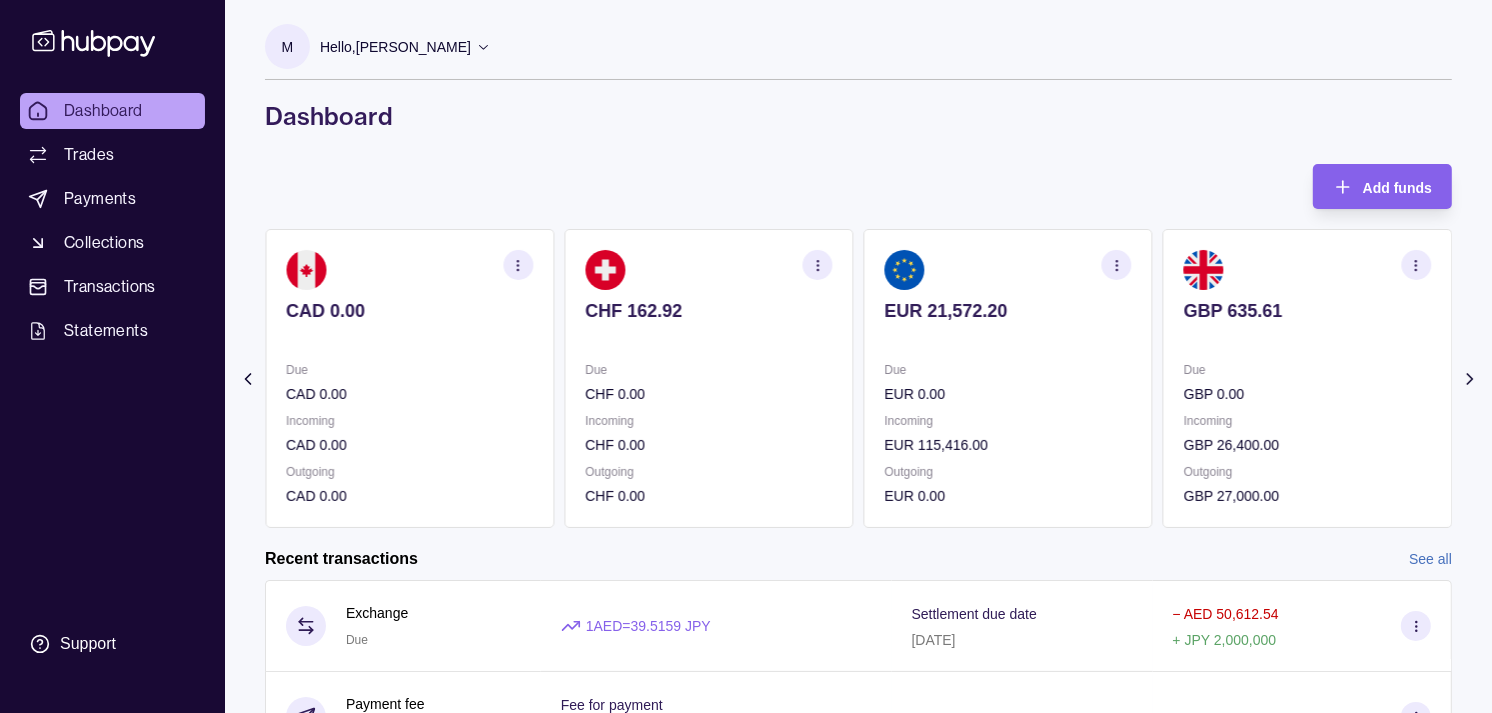 click on "Due" at bounding box center [1008, 370] 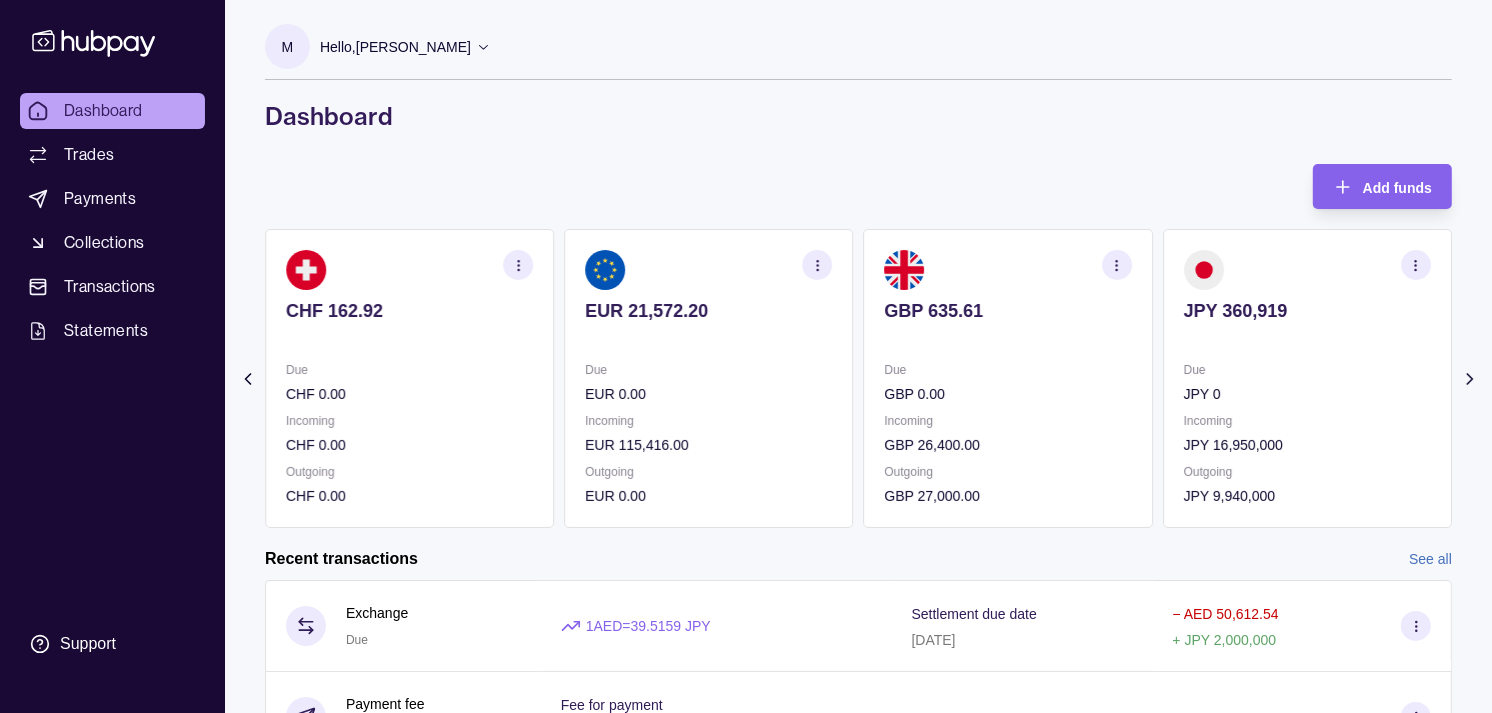 click on "Due" at bounding box center [708, 370] 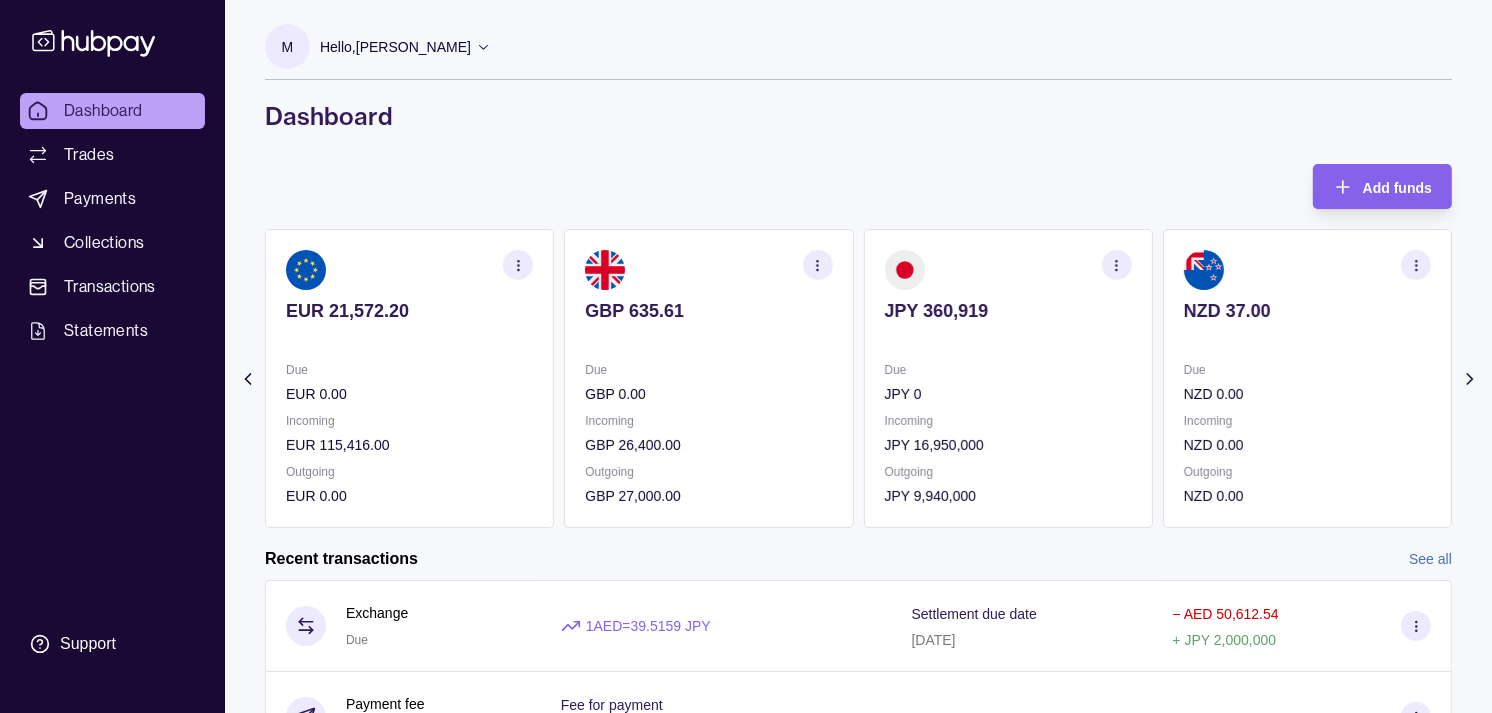 click on "Due" at bounding box center [708, 370] 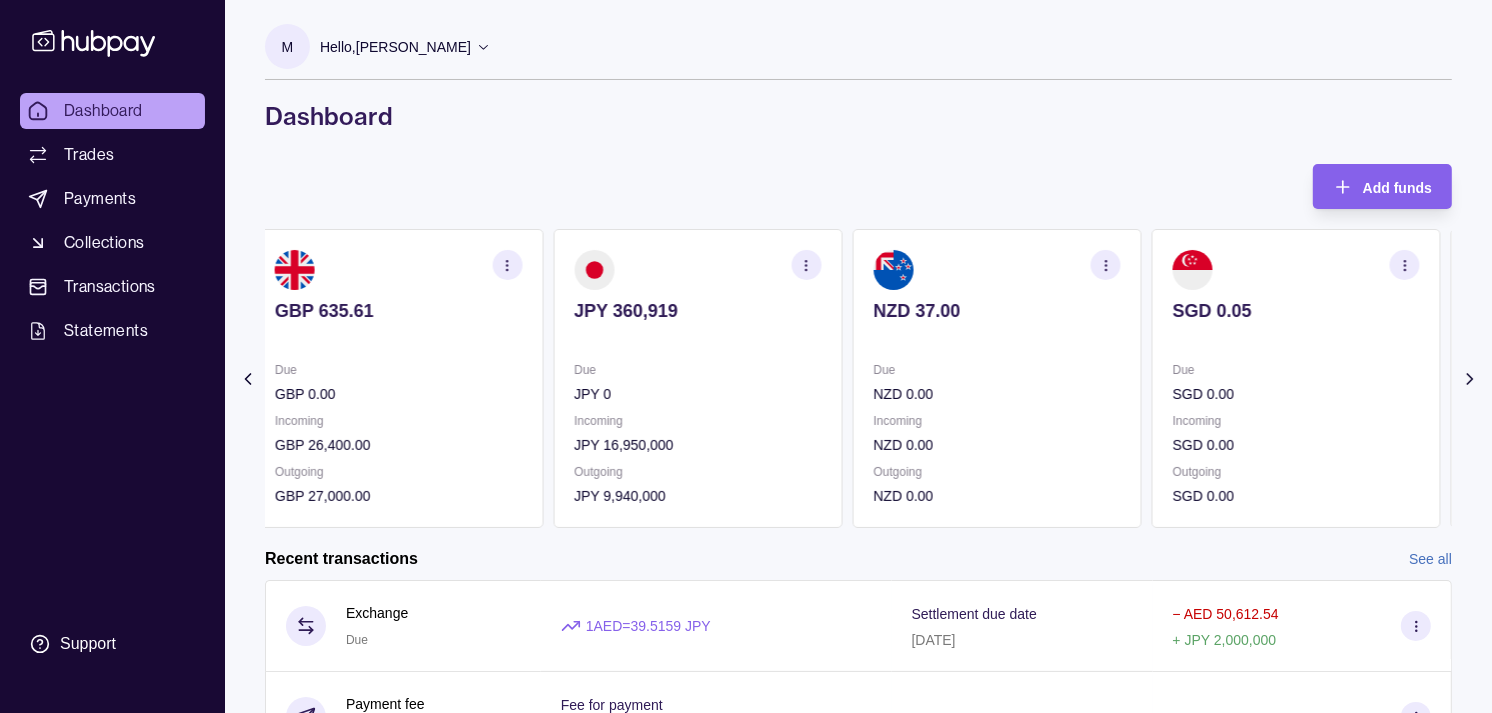 click on "JPY 360,919                                                                                                               Due JPY 0 Incoming JPY 16,950,000 Outgoing JPY 9,940,000" at bounding box center (697, 378) 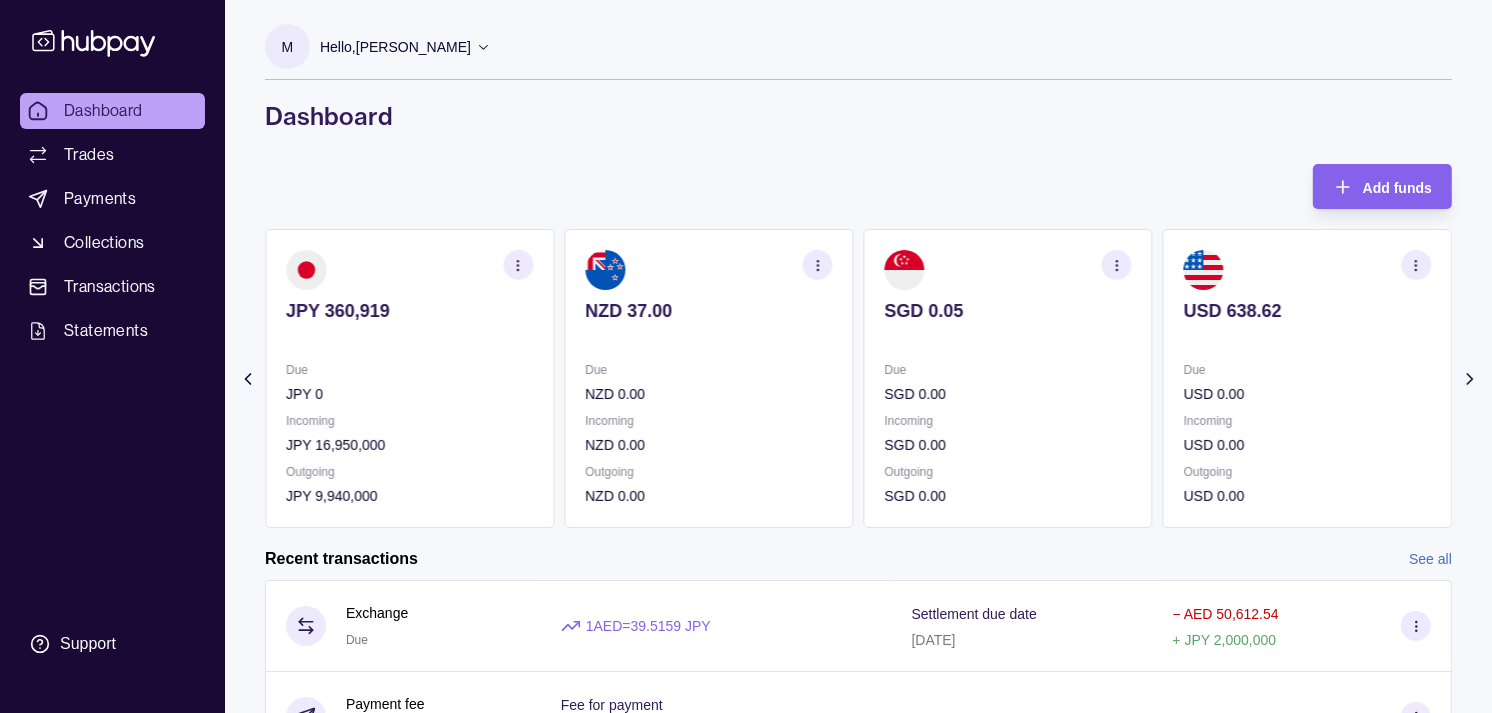 click on "NZD 37.00                                                                                                               Due NZD 0.00 Incoming NZD 0.00 Outgoing NZD 0.00" at bounding box center (708, 378) 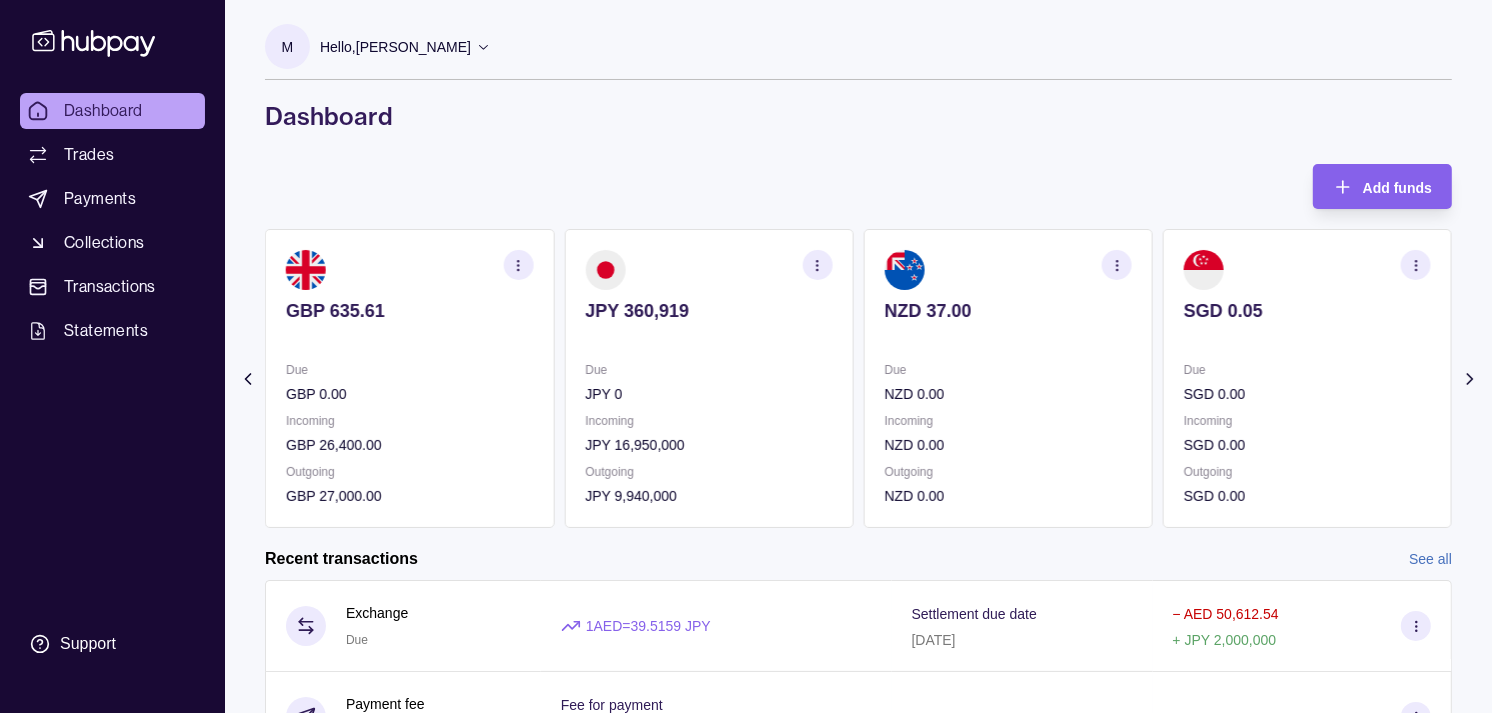 click on "JPY 360,919                                                                                                               Due JPY 0 Incoming JPY 16,950,000 Outgoing JPY 9,940,000" at bounding box center (708, 378) 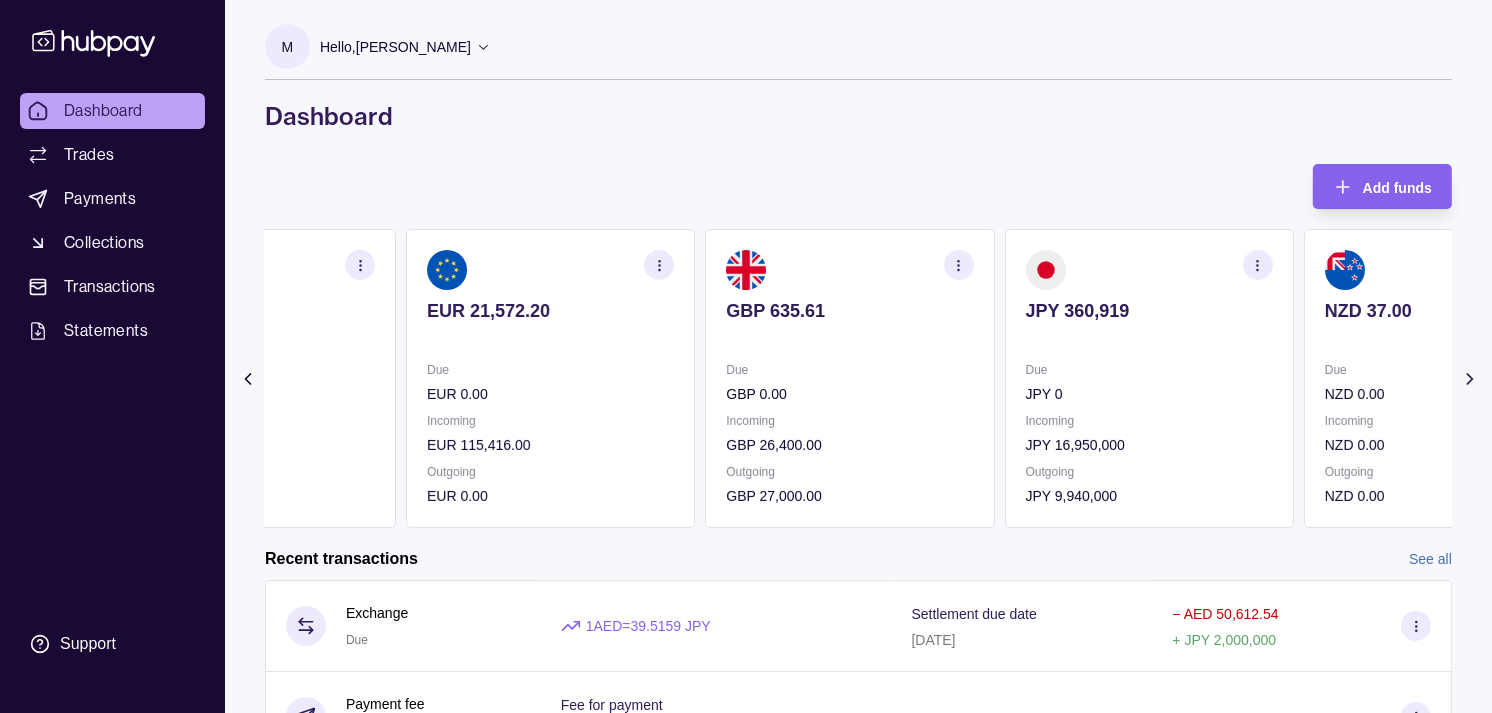 click on "Due GBP 0.00" at bounding box center [849, 382] 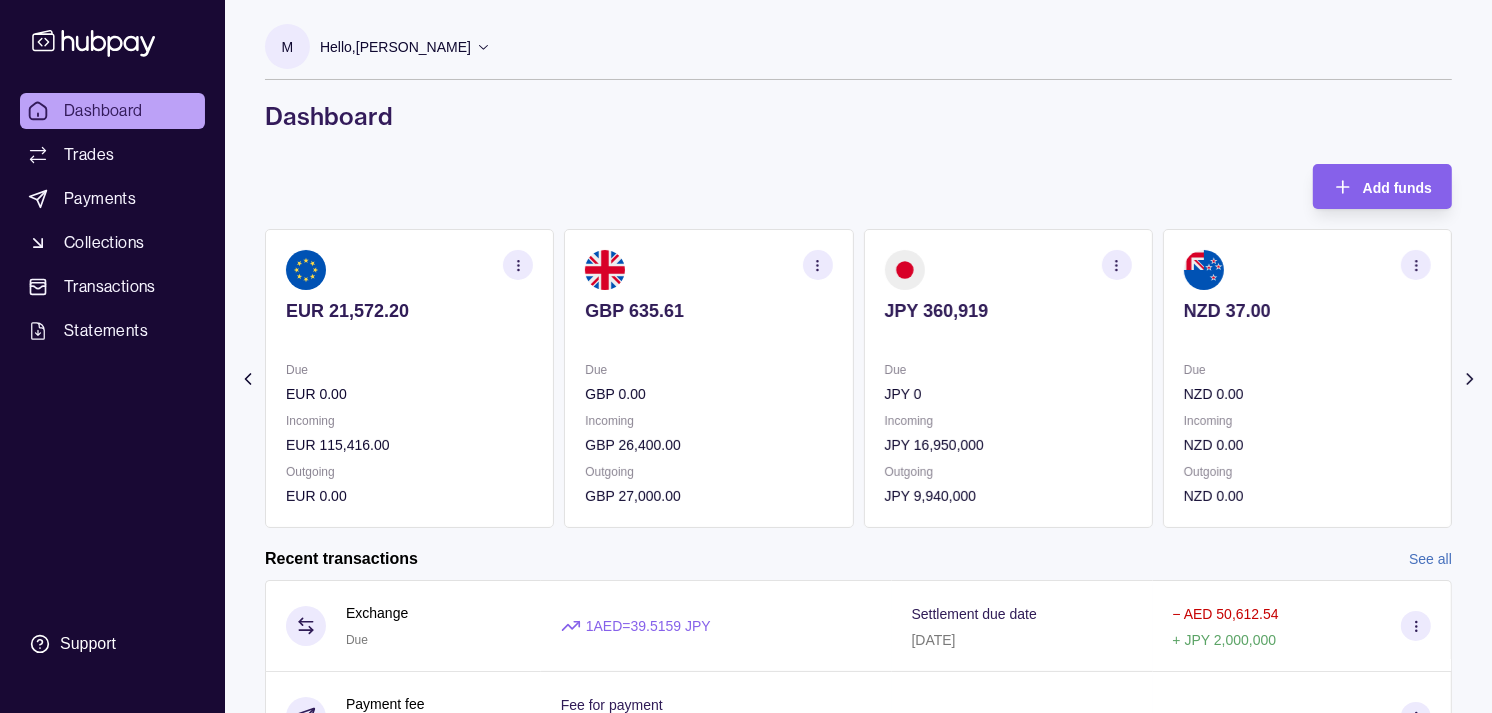 click on "AED 3,140.88                                                                                                               Due AED 1,058,155.62 Incoming AED 0.00 Outgoing AED 1,061,244.00 AUD 143.00                                                                                                               Due AUD 0.00 Incoming AUD 0.00 Outgoing AUD 0.00 CAD 0.00                                                                                                               Due CAD 0.00 Incoming CAD 0.00 Outgoing CAD 0.00 CHF 162.92                                                                                                               Due CHF 0.00 Incoming CHF 0.00 Outgoing CHF 0.00 EUR 21,572.20" at bounding box center (858, 378) 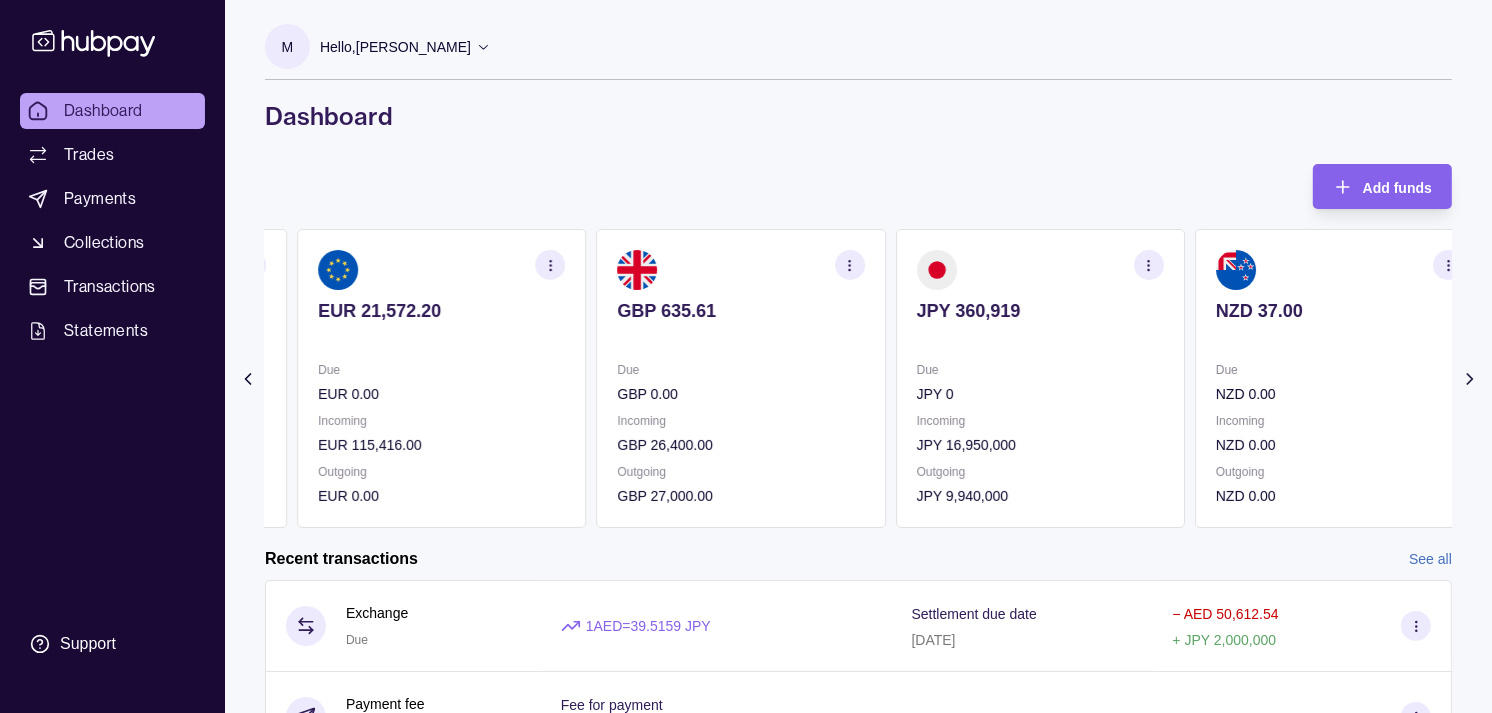 click on "Due" at bounding box center [740, 370] 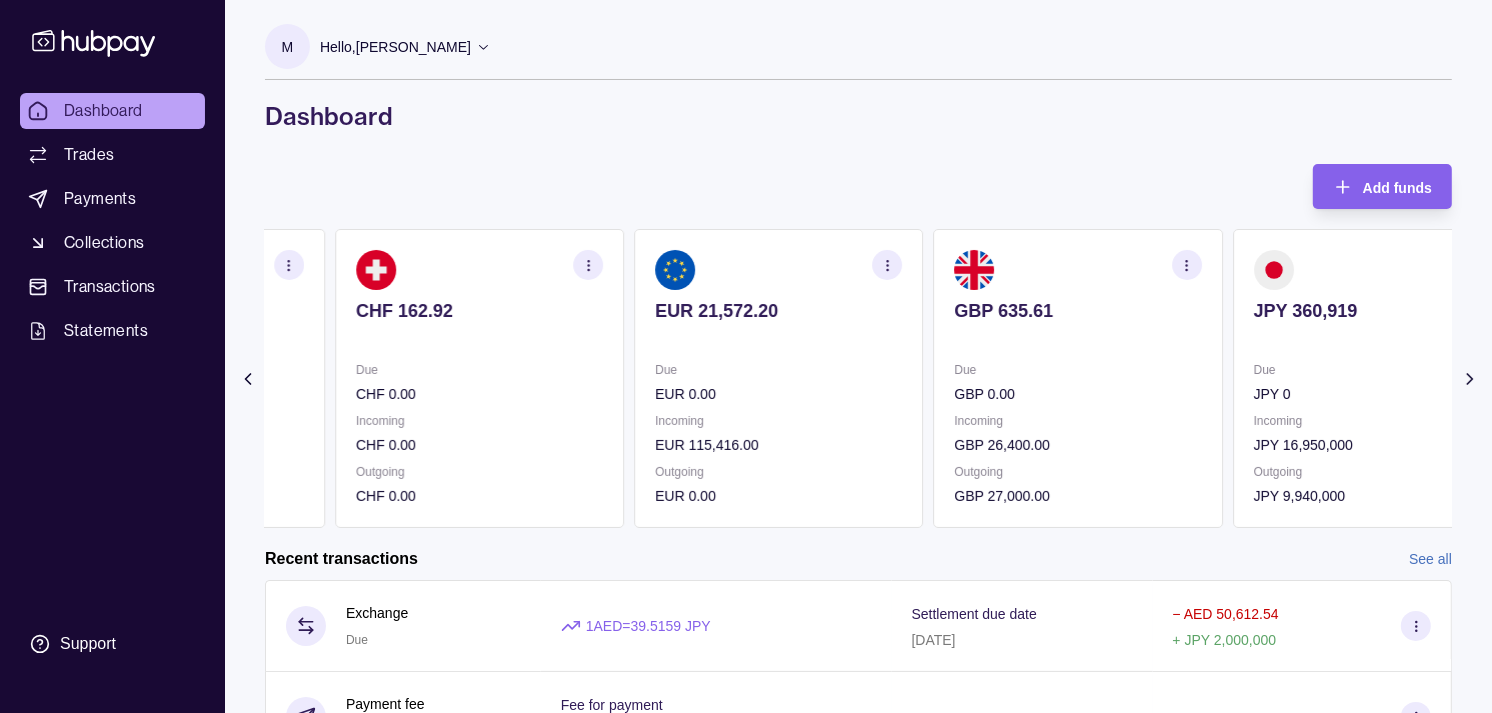click on "Due" at bounding box center (778, 370) 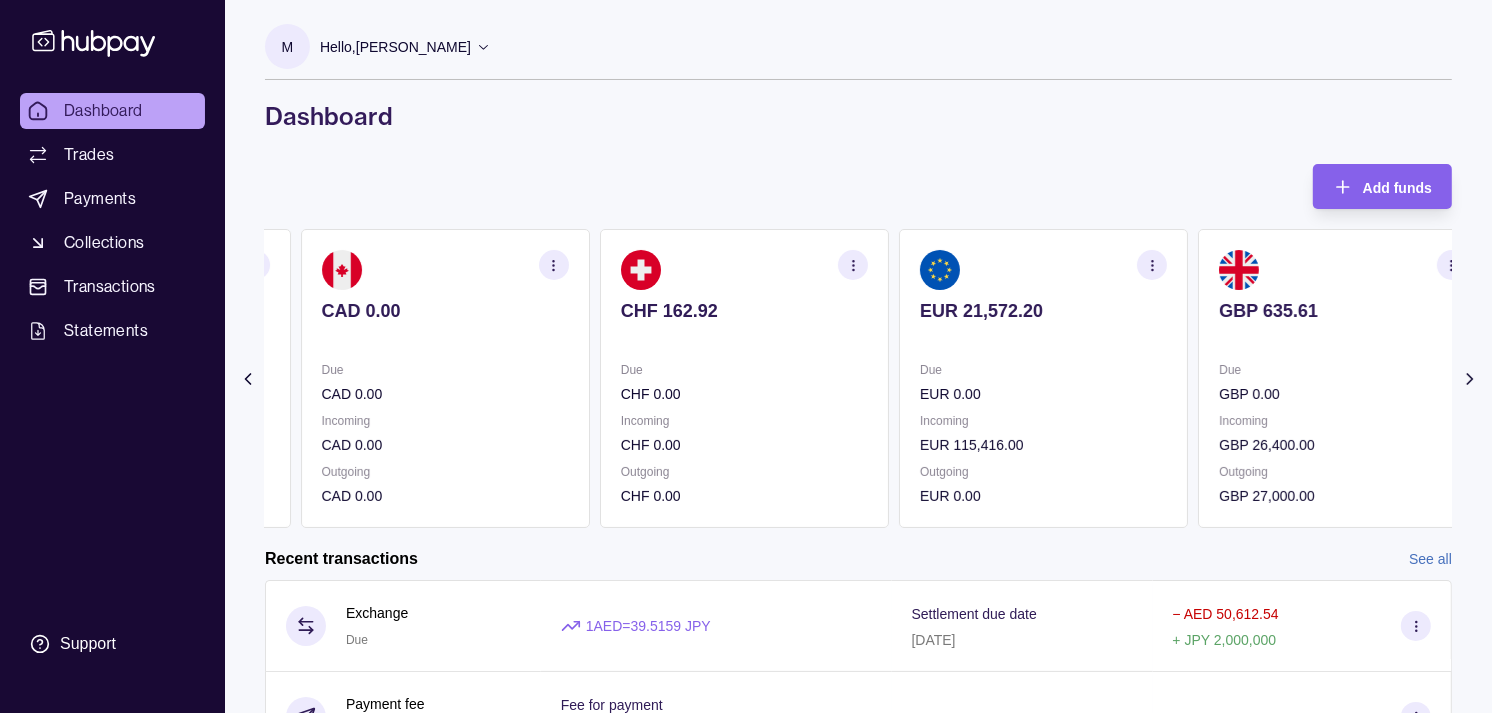 click on "Due" at bounding box center [744, 370] 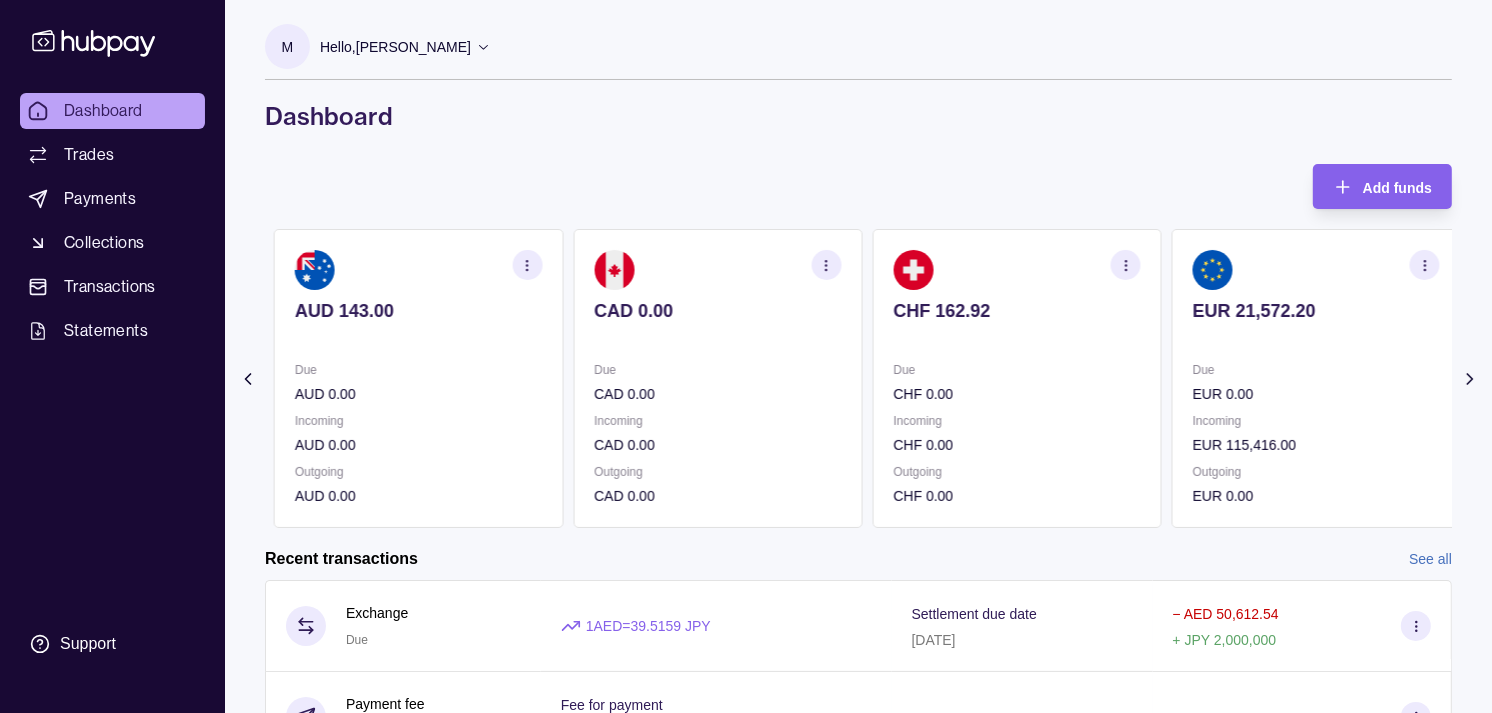 click on "Due" at bounding box center (717, 370) 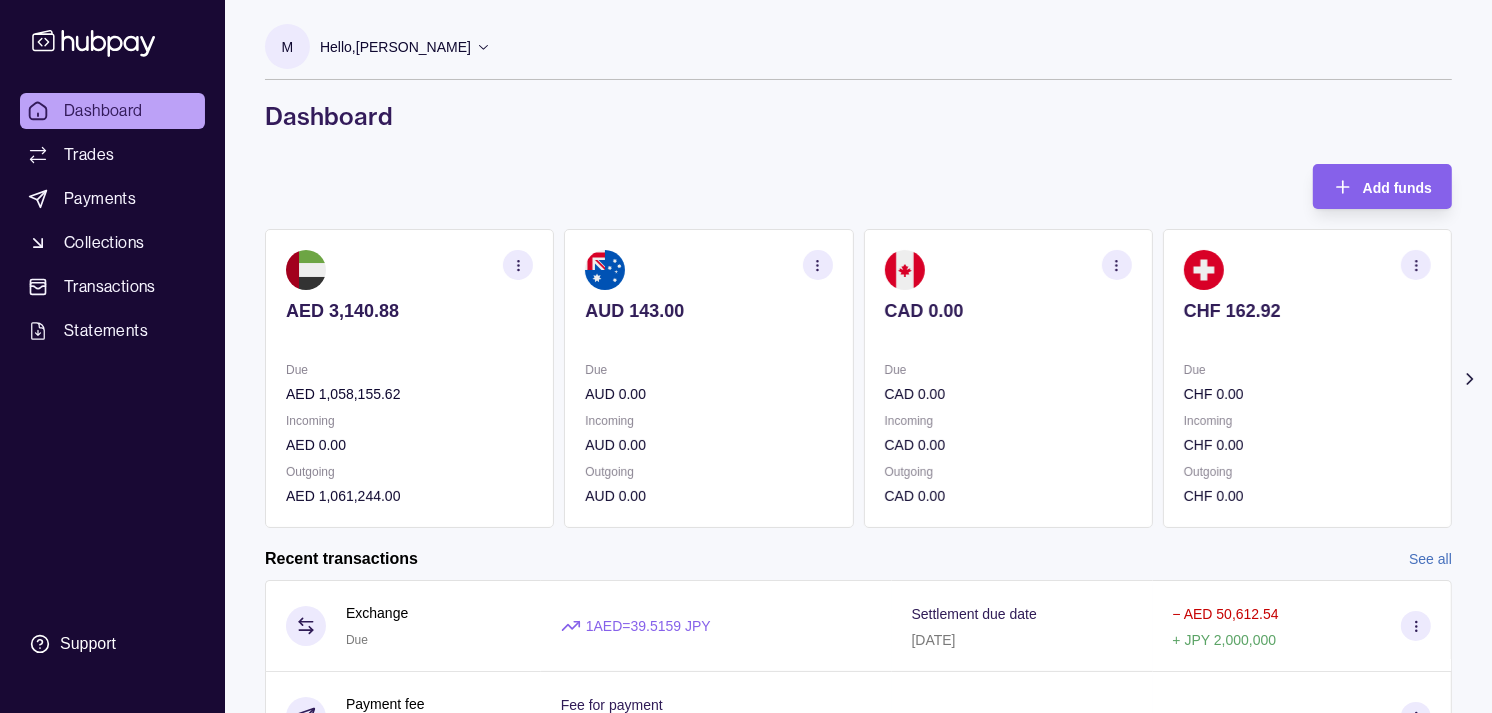 click on "Due" at bounding box center (708, 370) 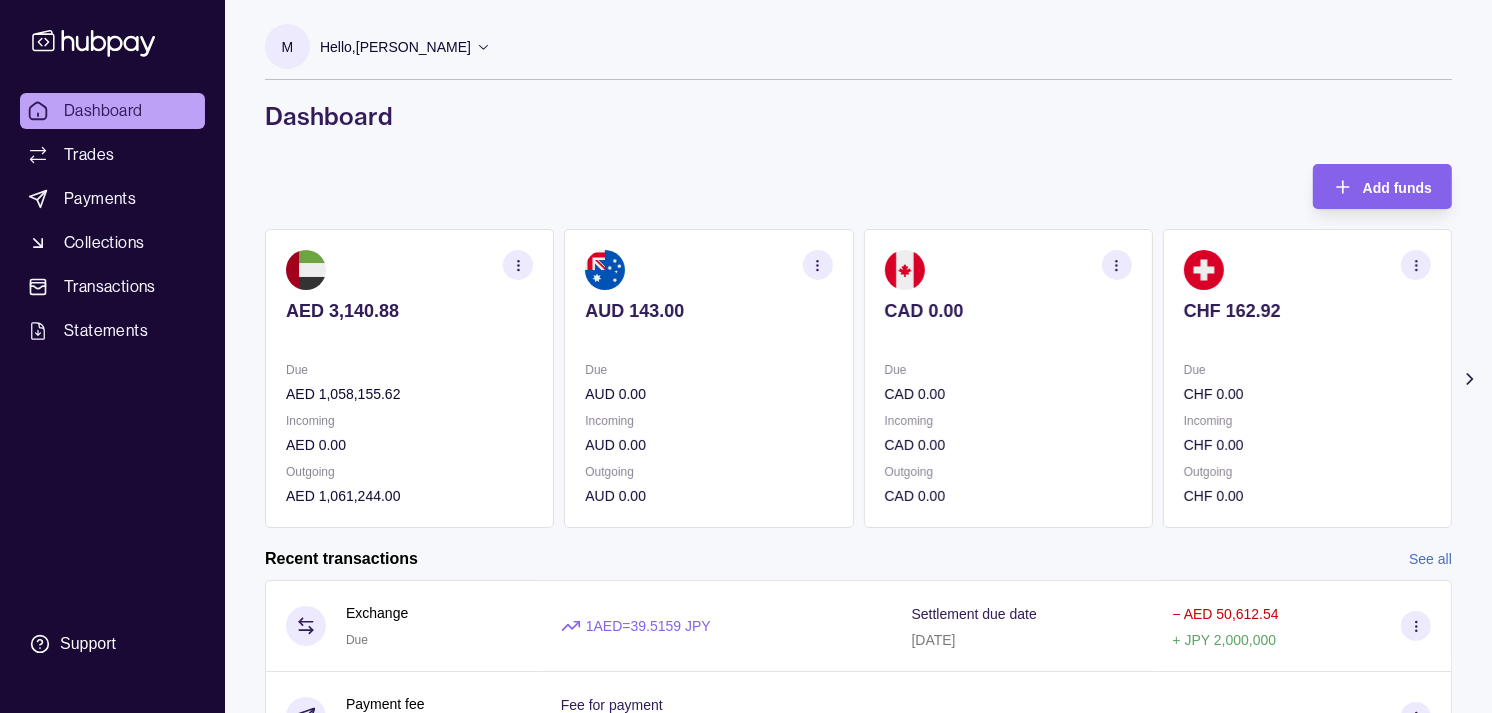 click at bounding box center (1008, 338) 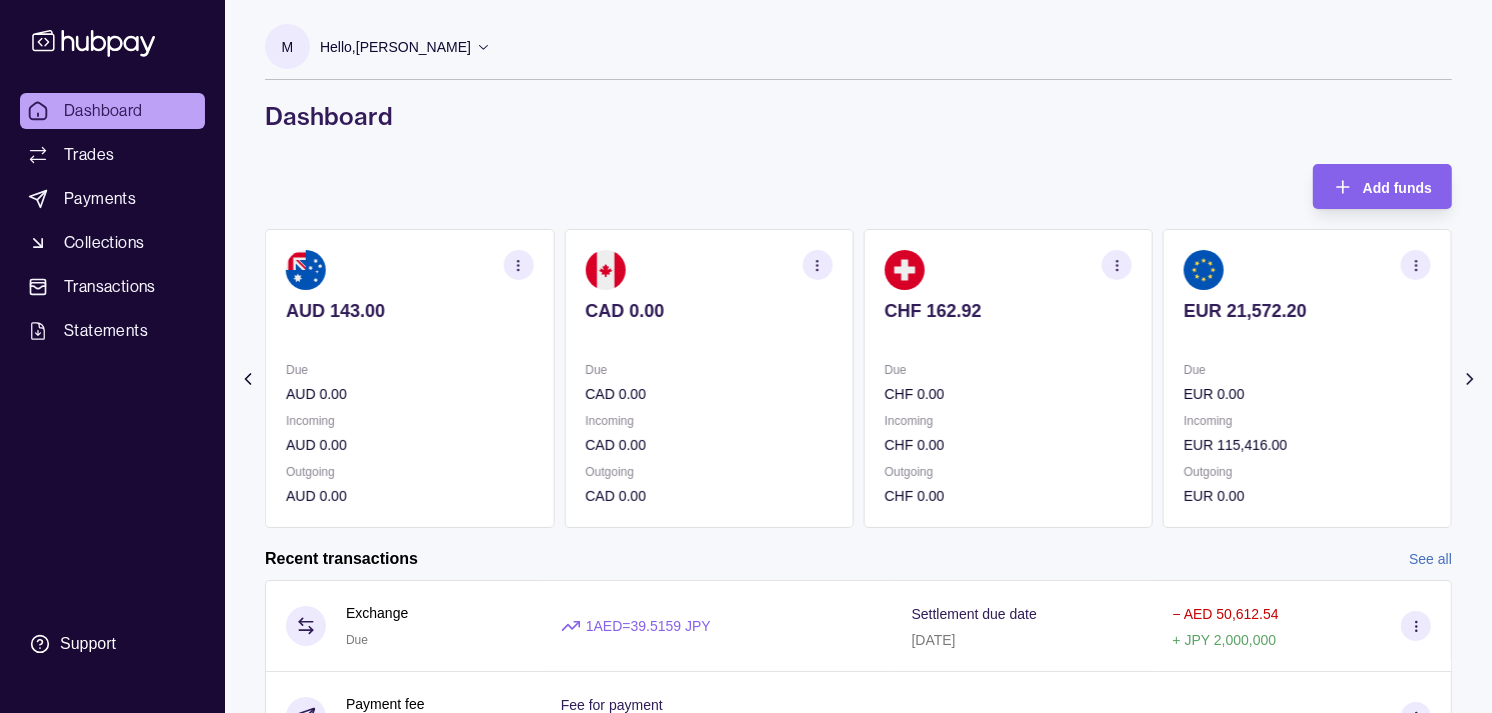 click on "CHF 162.92                                                                                                               Due CHF 0.00 Incoming CHF 0.00 Outgoing CHF 0.00" at bounding box center [1008, 378] 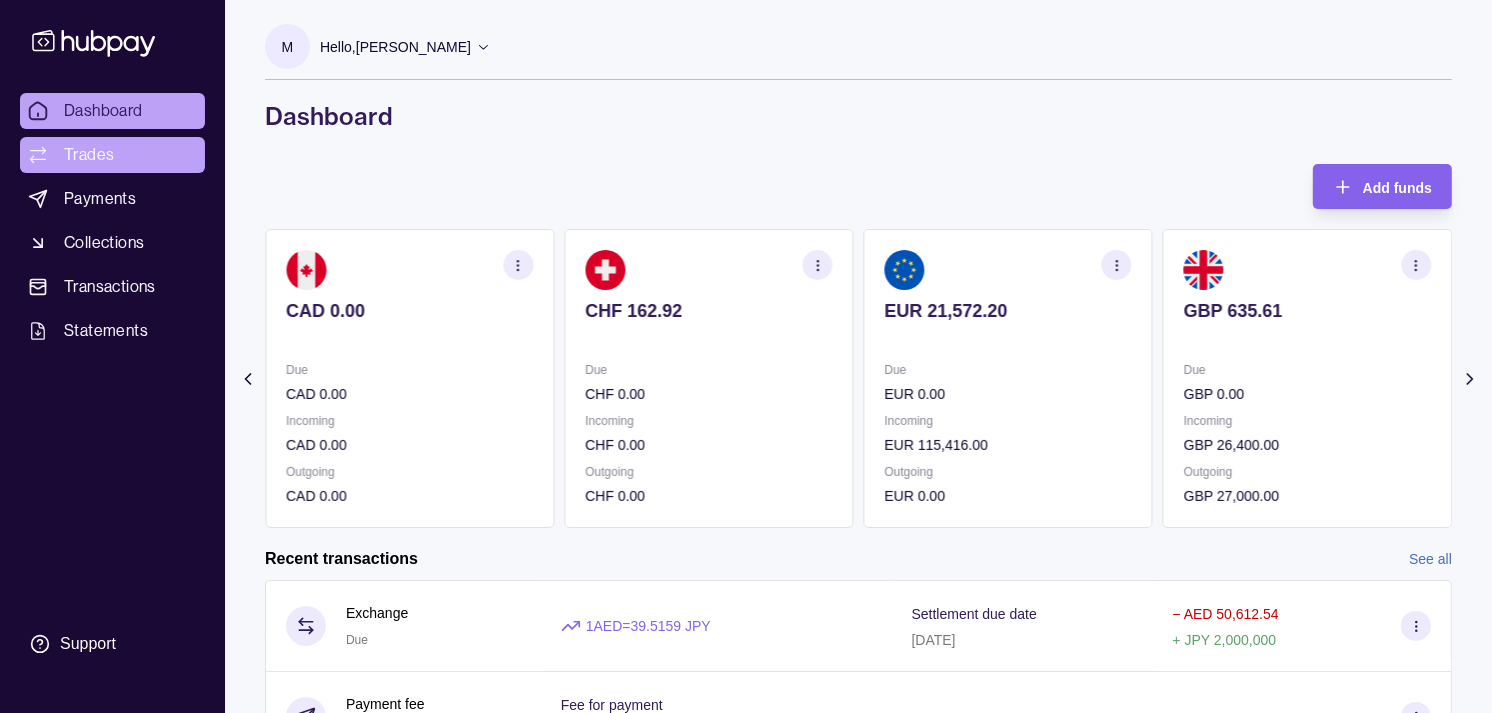 click on "Trades" at bounding box center [112, 155] 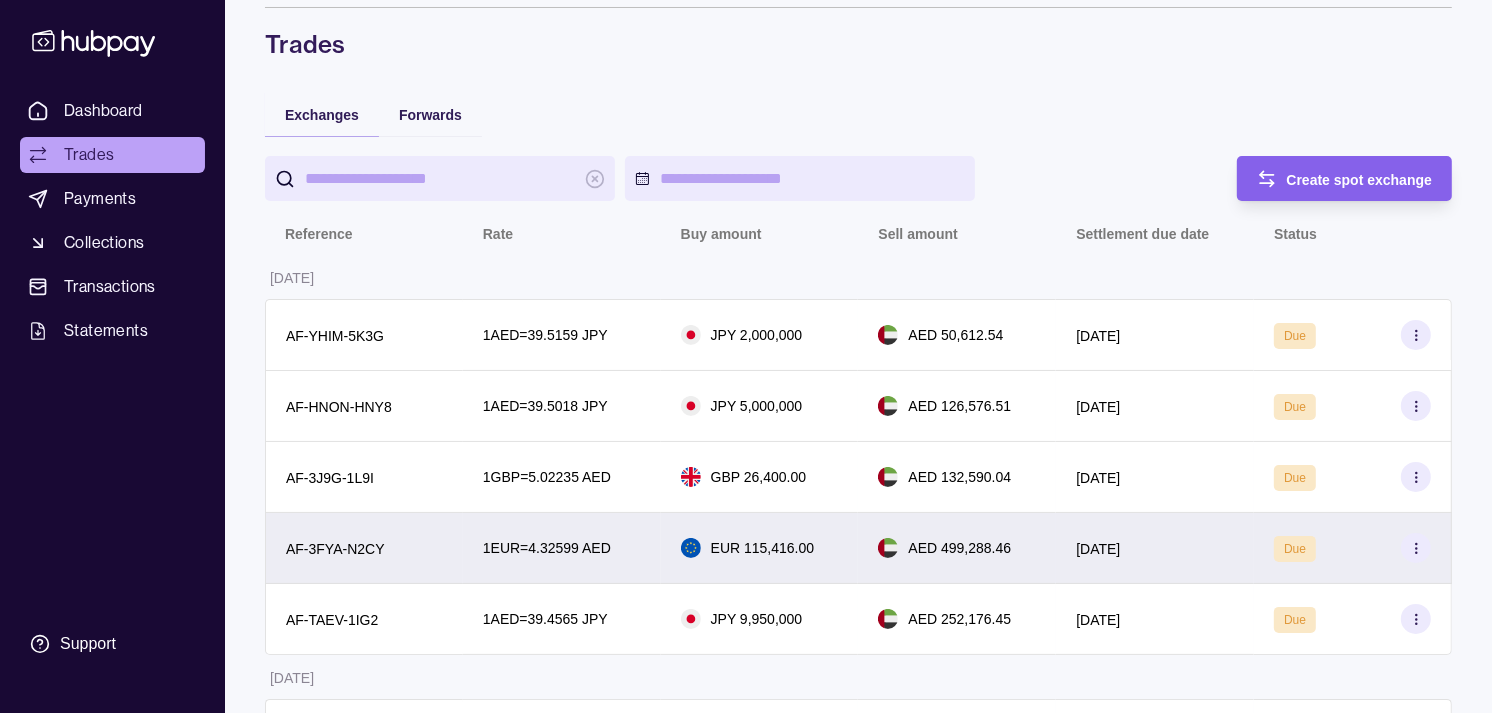 scroll, scrollTop: 111, scrollLeft: 0, axis: vertical 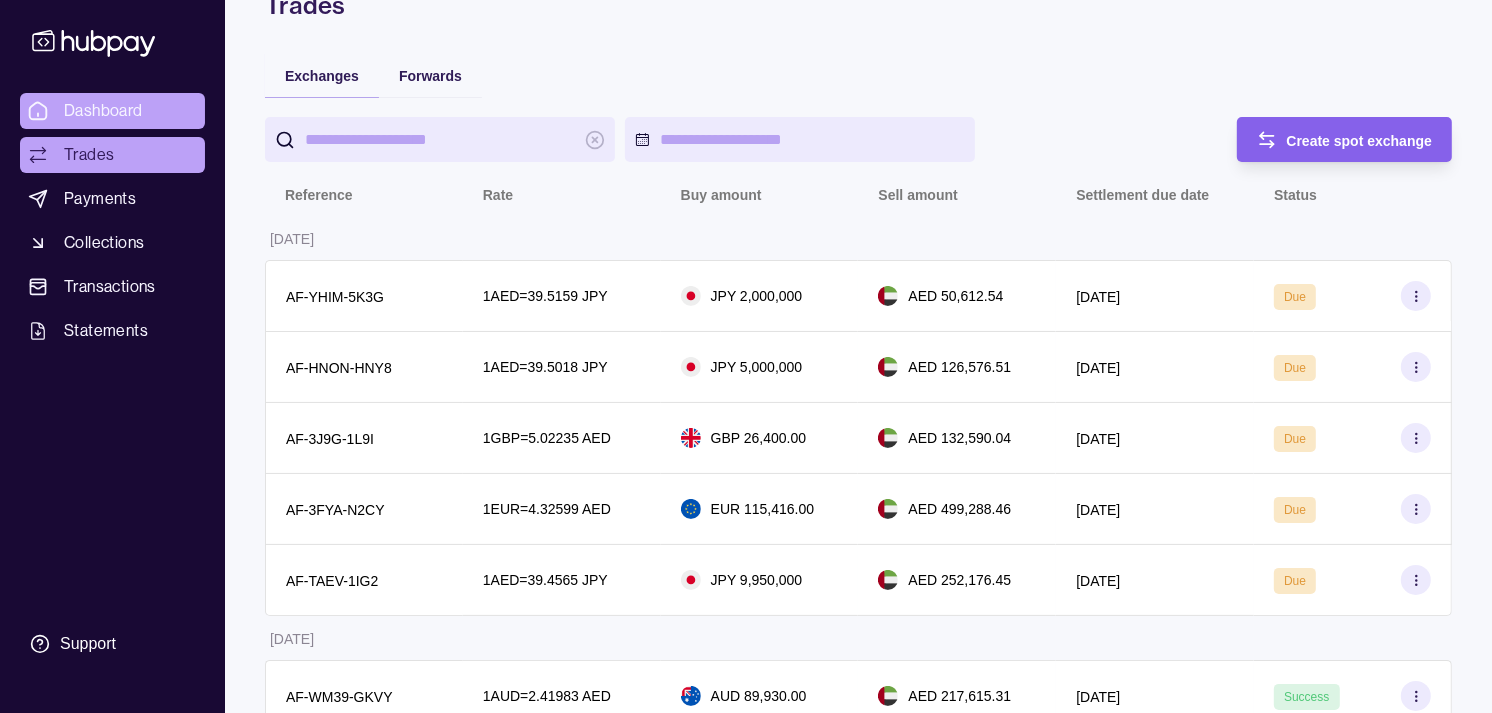 click on "Dashboard" at bounding box center [112, 111] 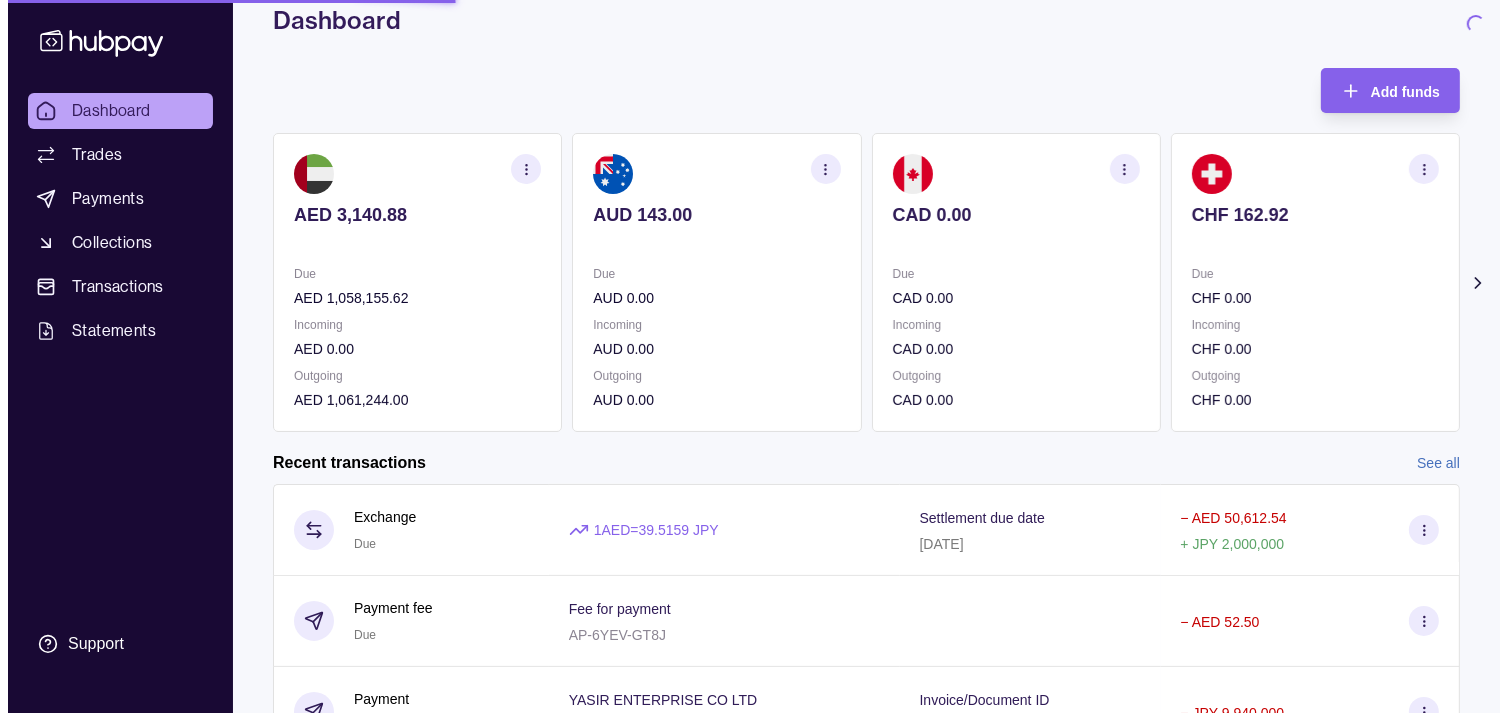 scroll, scrollTop: 0, scrollLeft: 0, axis: both 